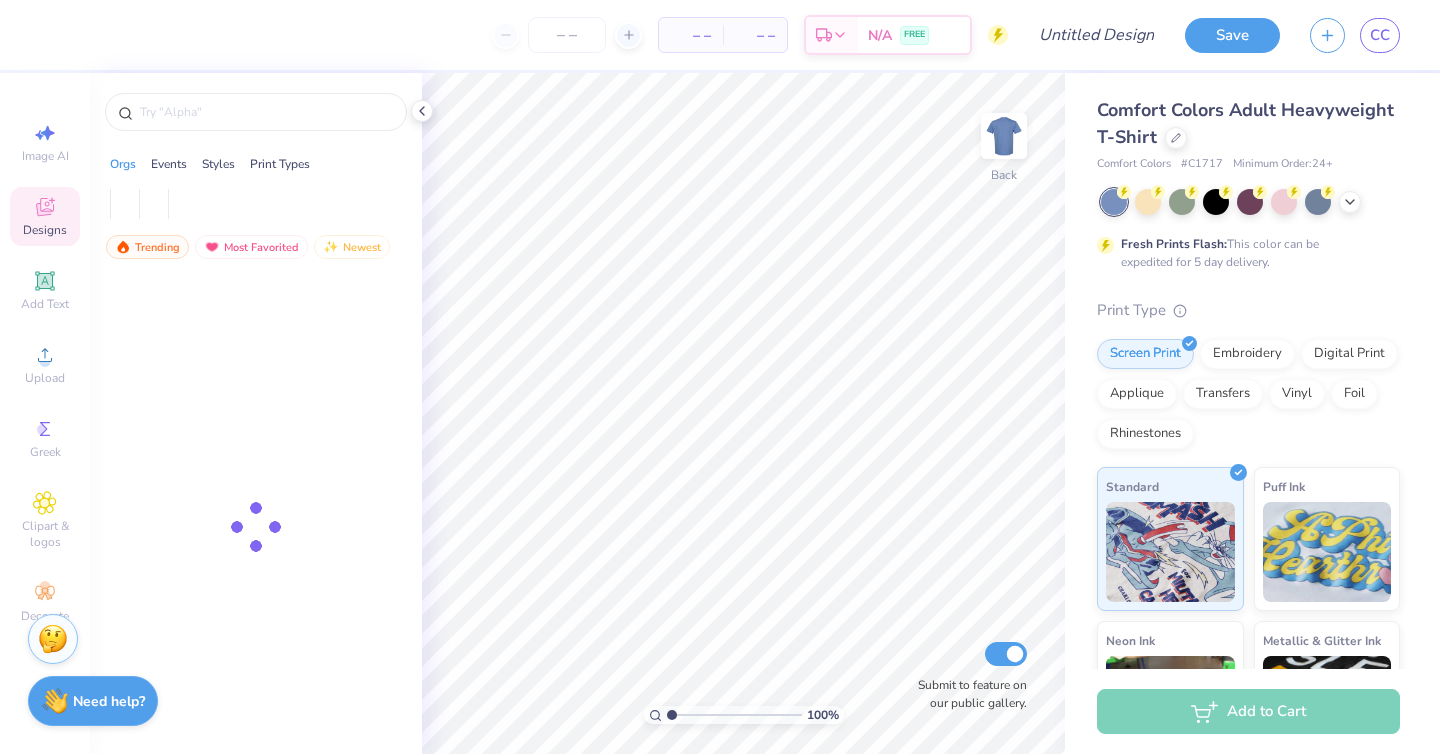 scroll, scrollTop: 0, scrollLeft: 0, axis: both 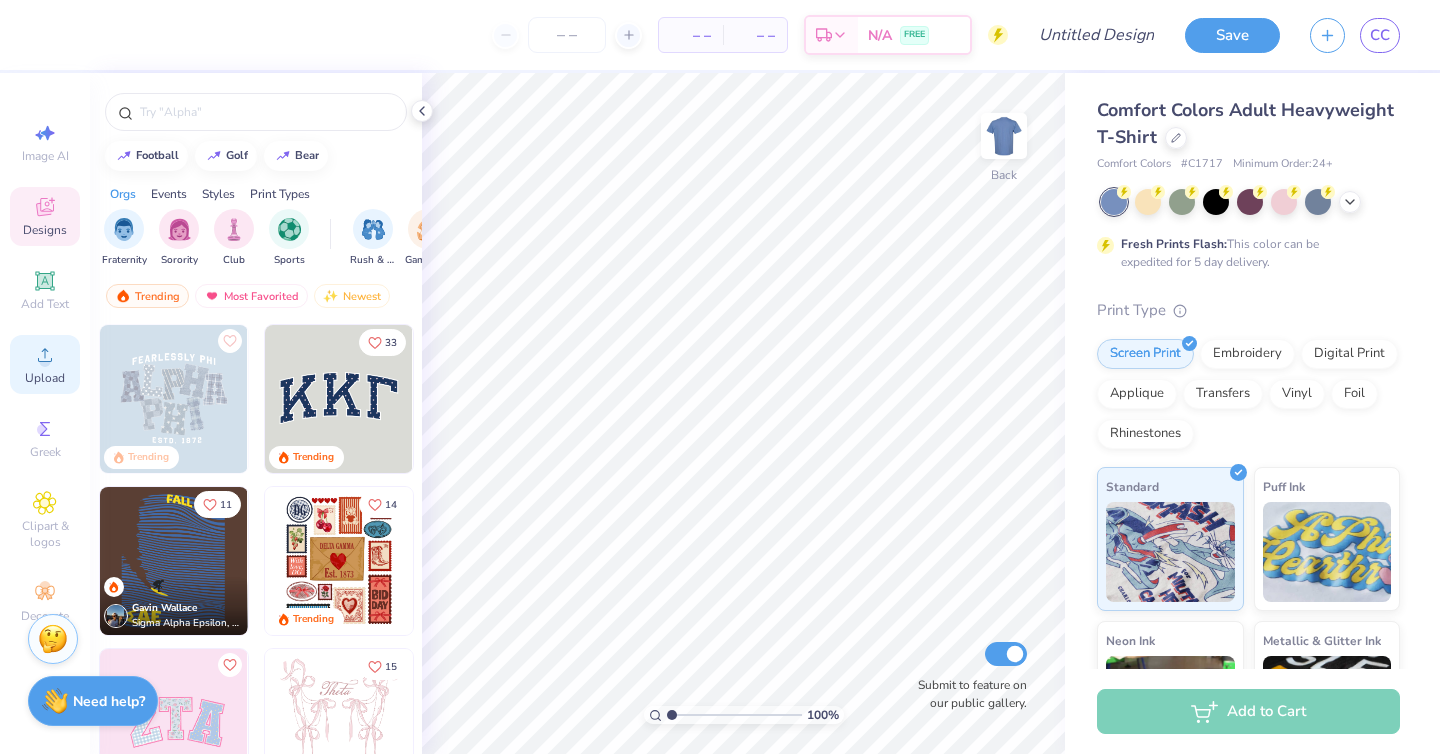 click 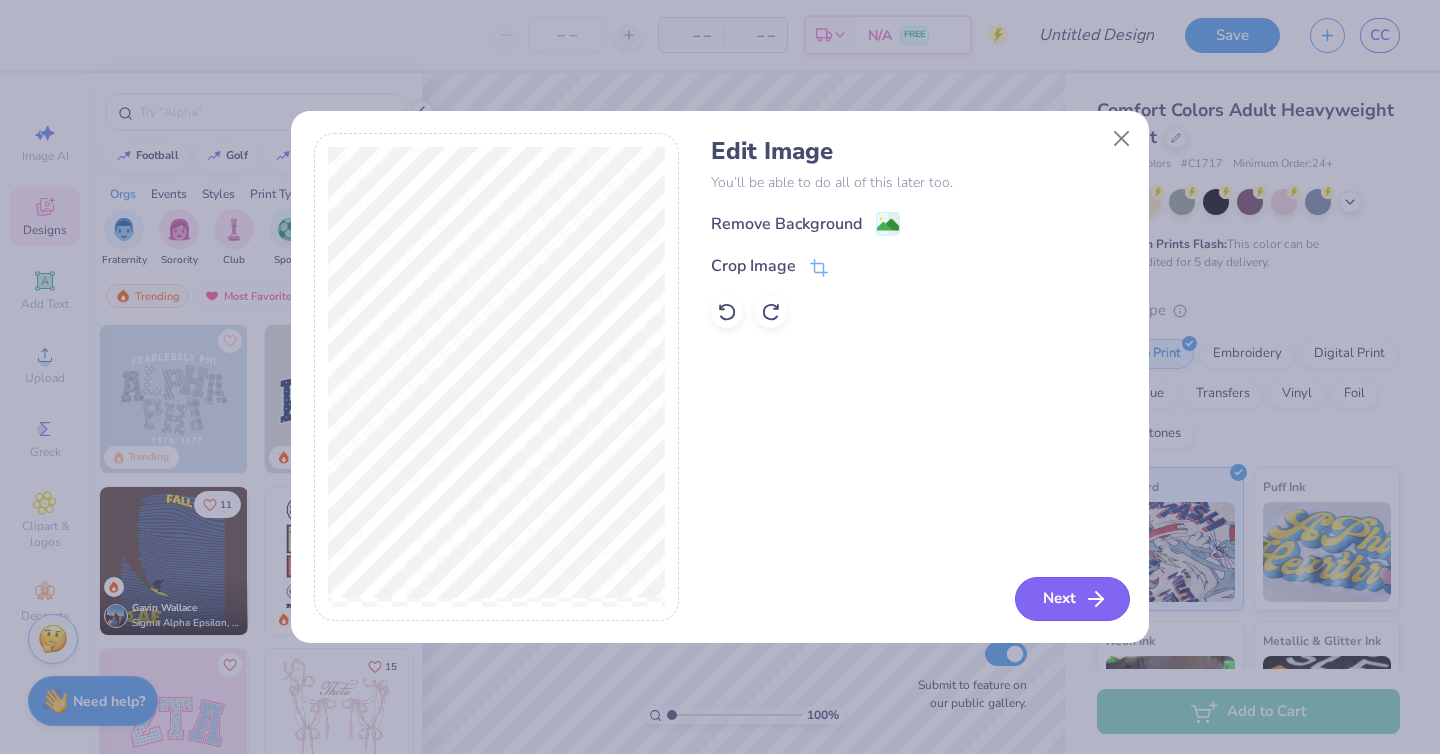 click on "Next" at bounding box center (1072, 599) 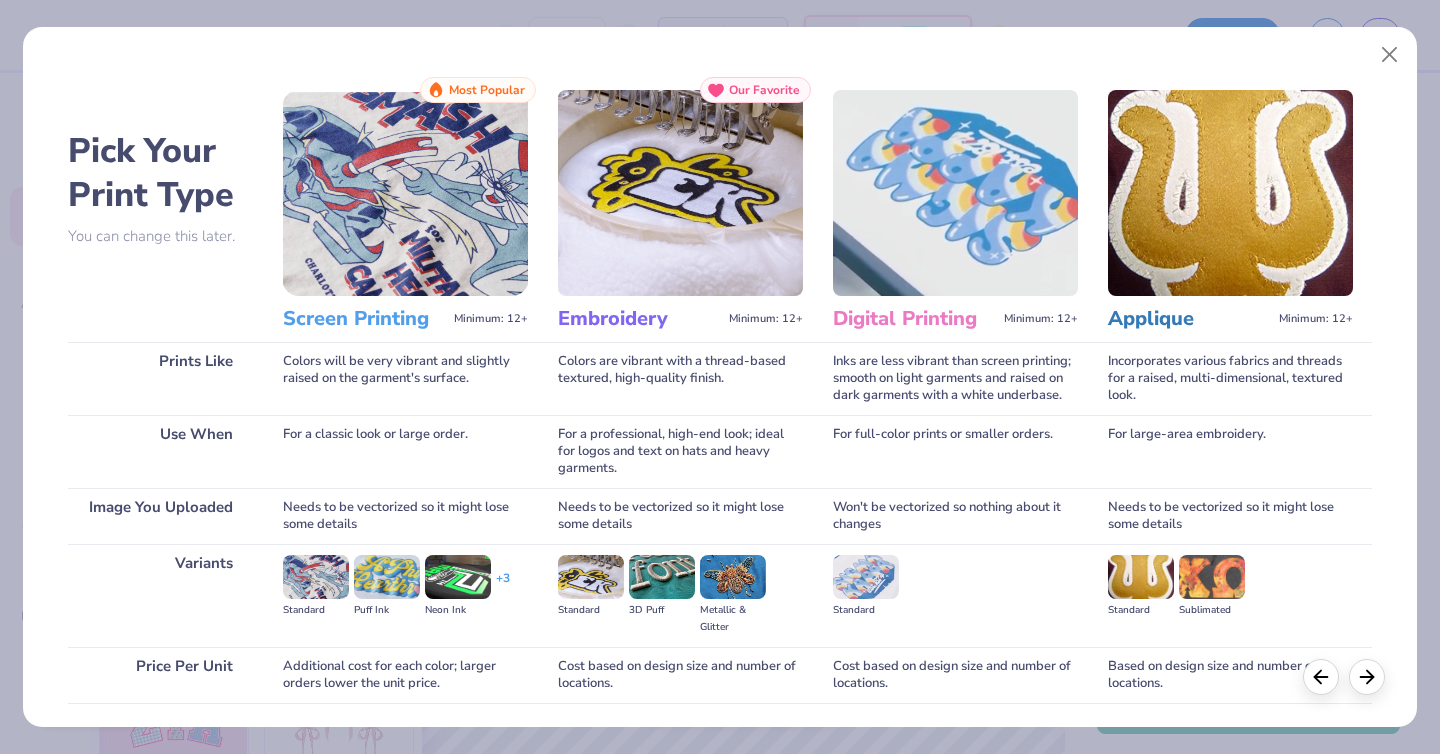 scroll, scrollTop: 143, scrollLeft: 0, axis: vertical 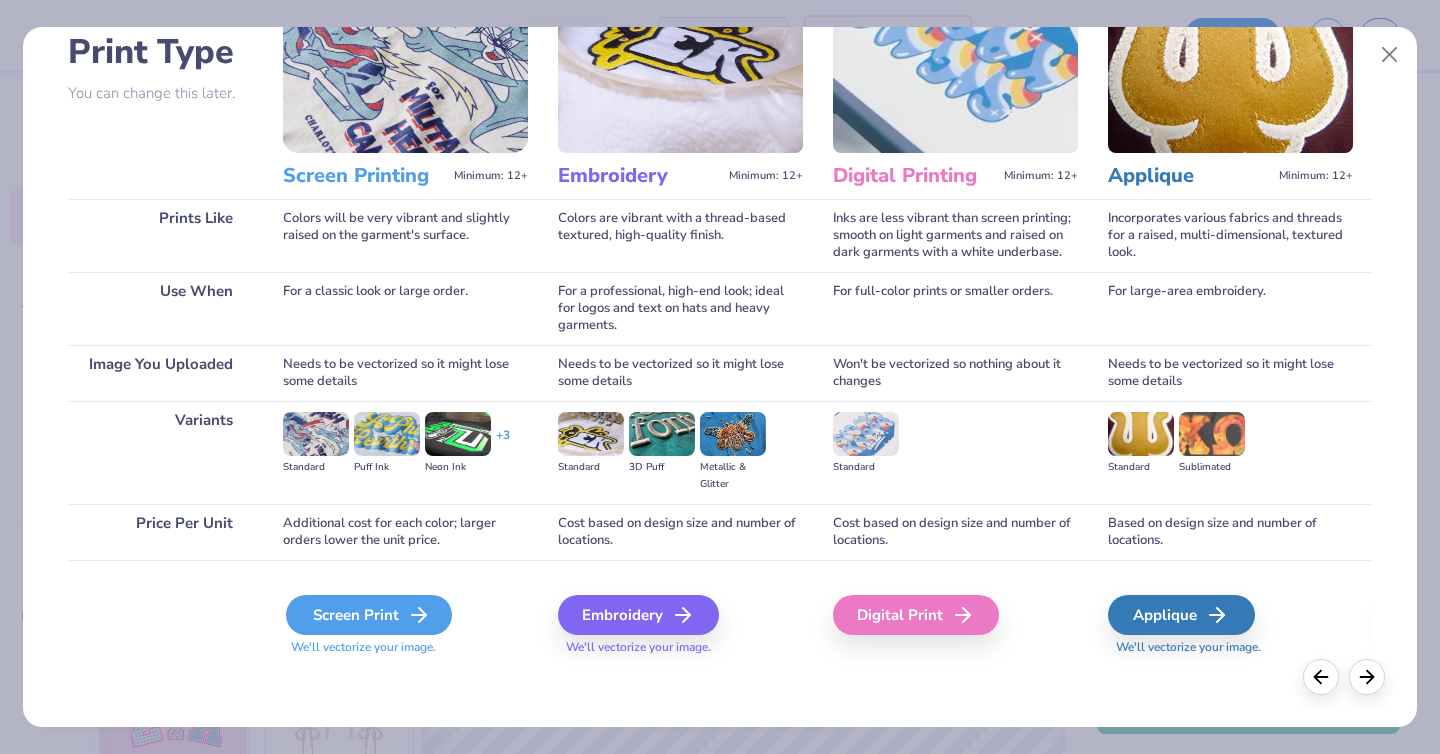 click on "Screen Print" at bounding box center [369, 615] 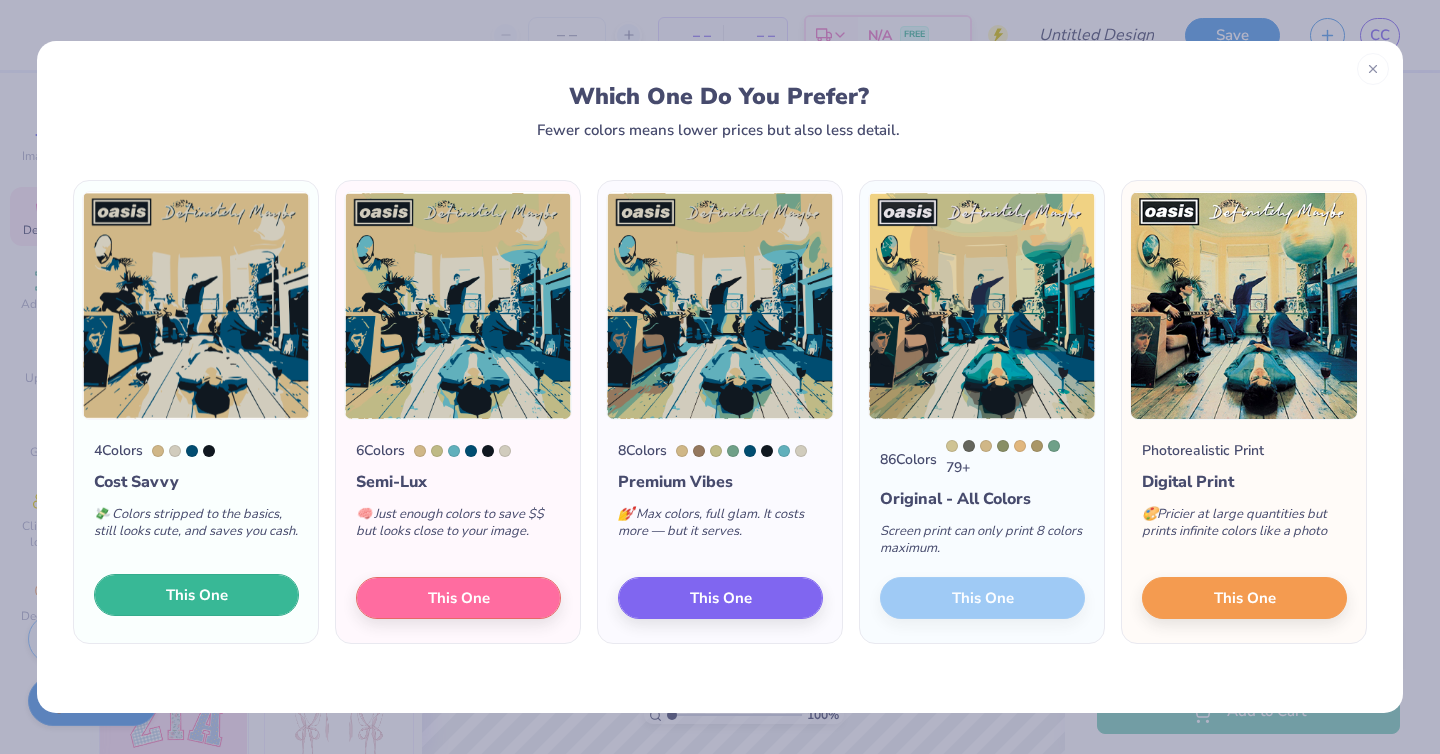 click on "This One" at bounding box center (196, 595) 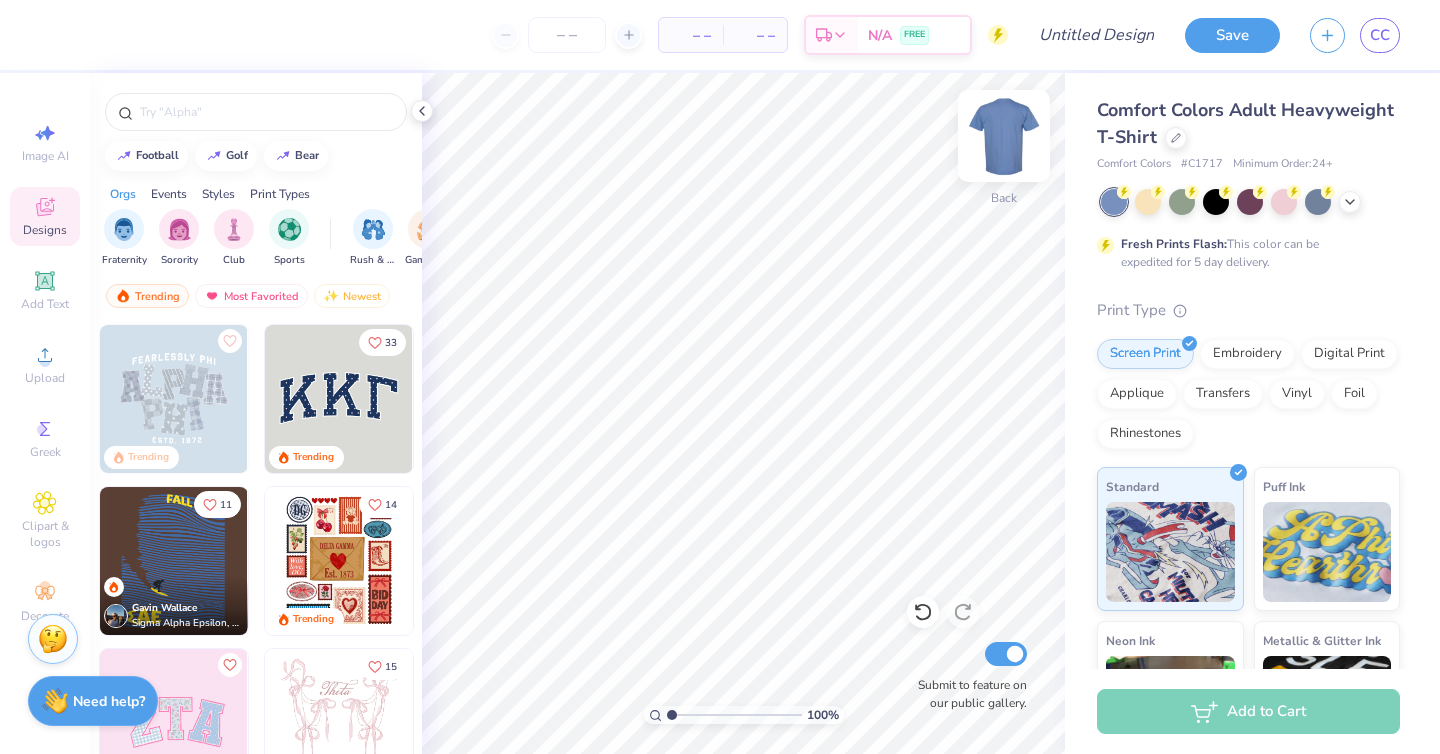 click at bounding box center [1004, 136] 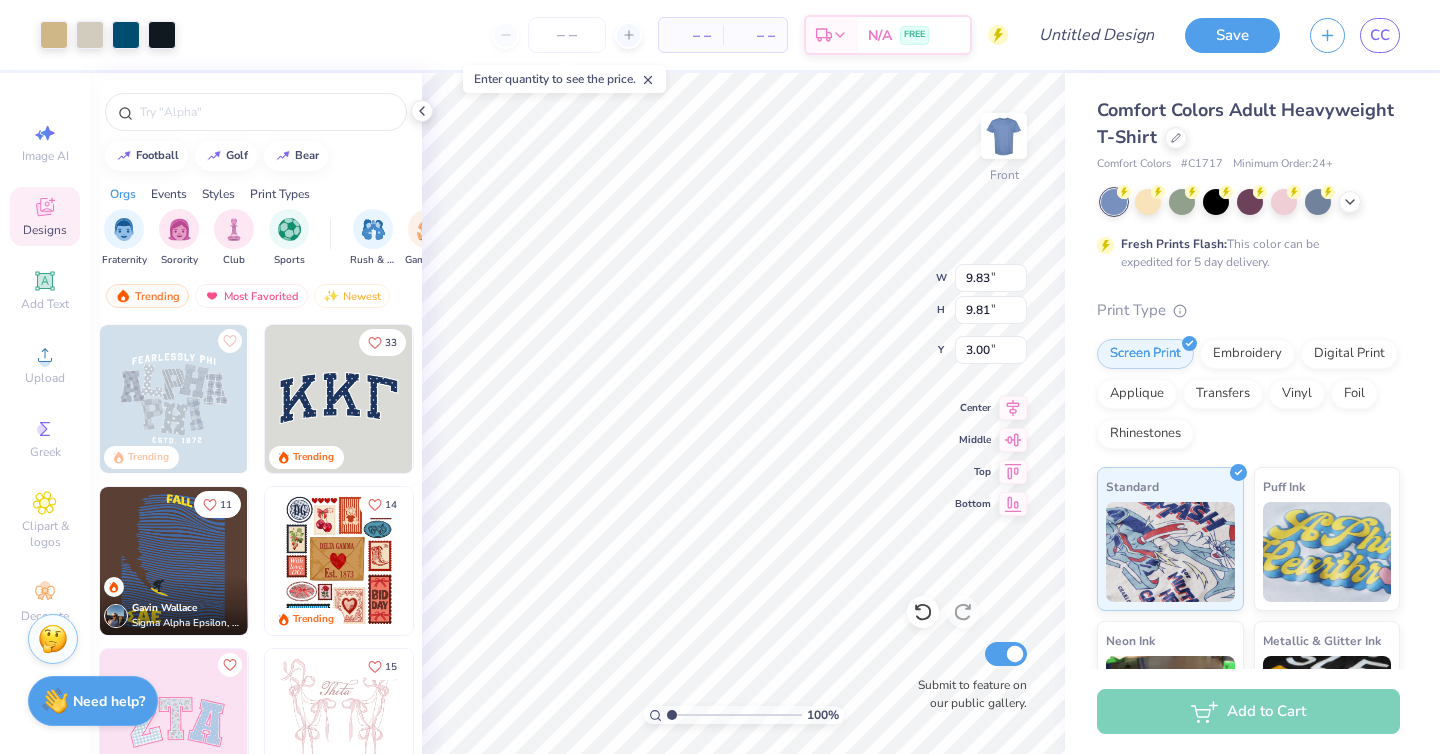 type on "3.00" 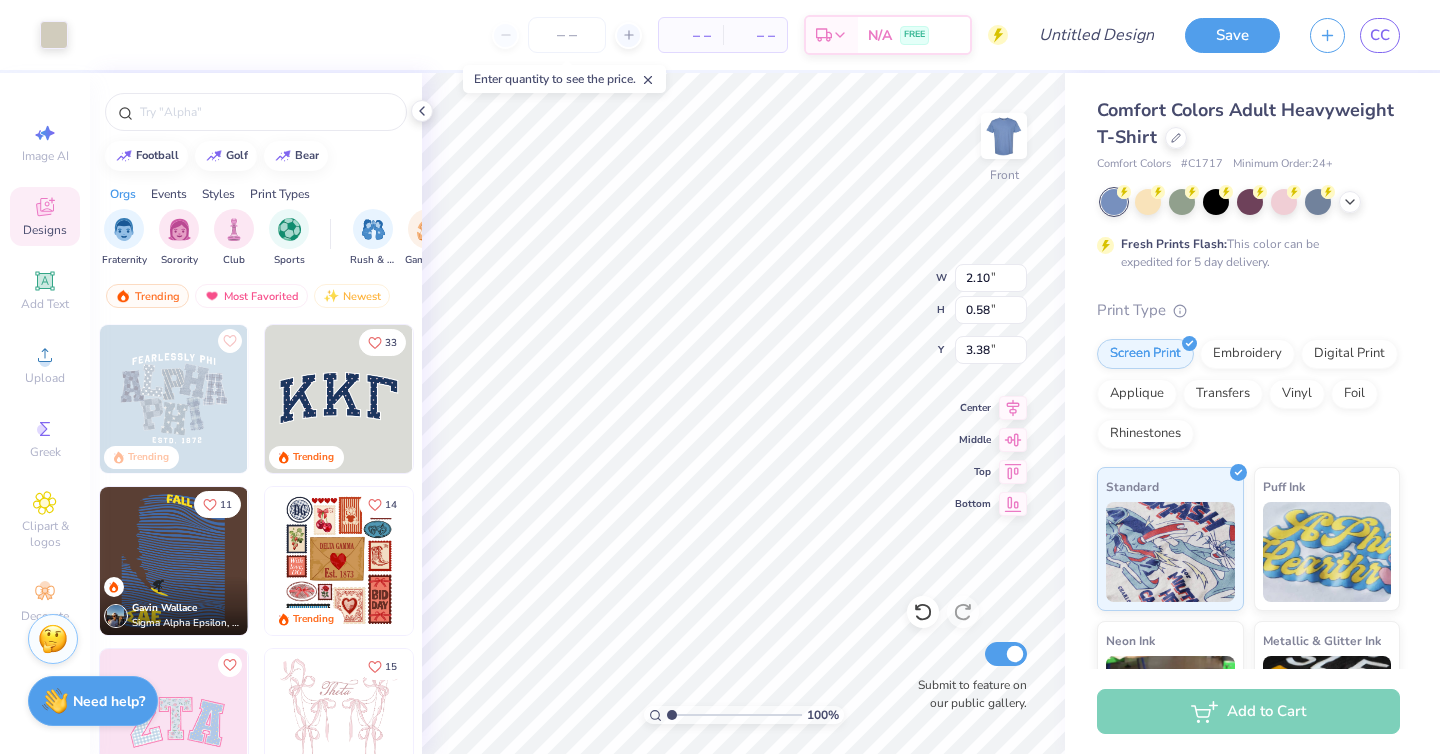 type on "21.24" 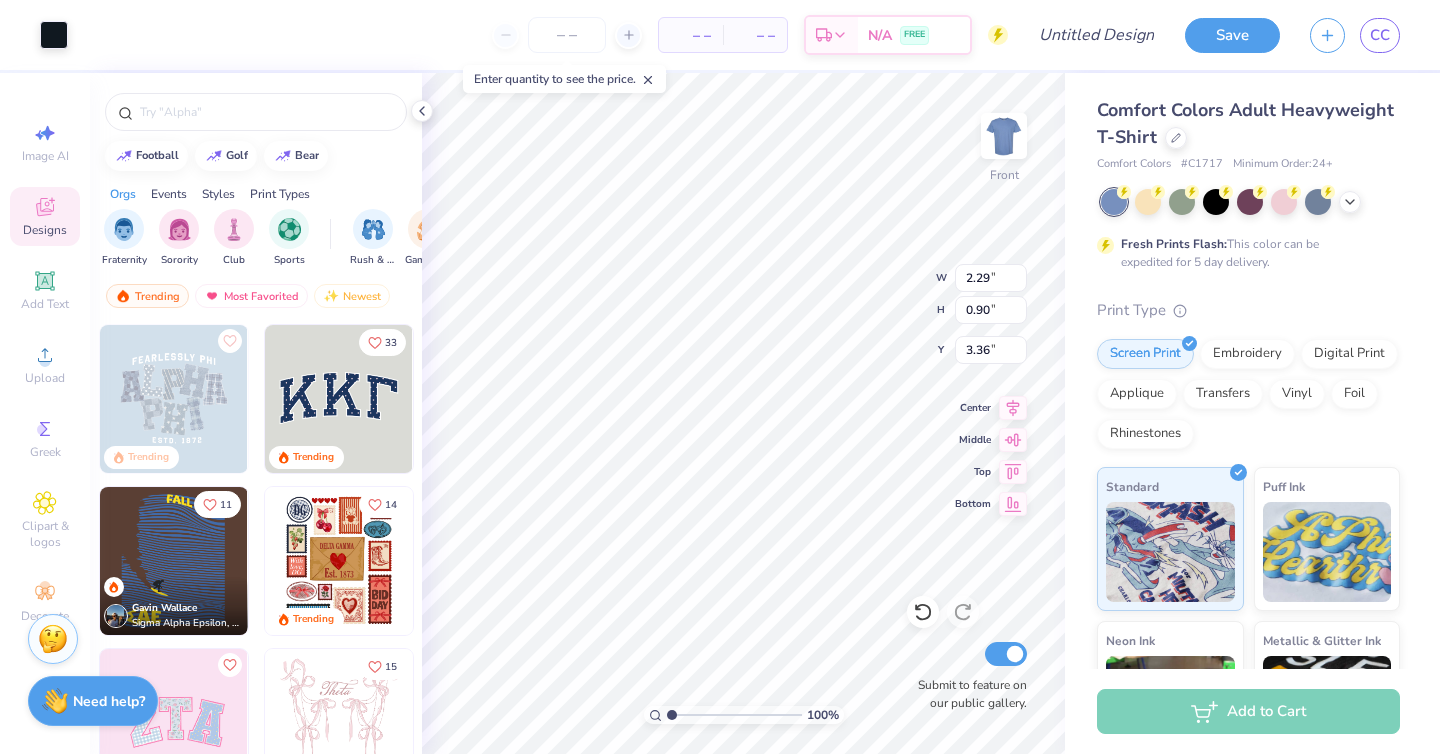 type on "21.79" 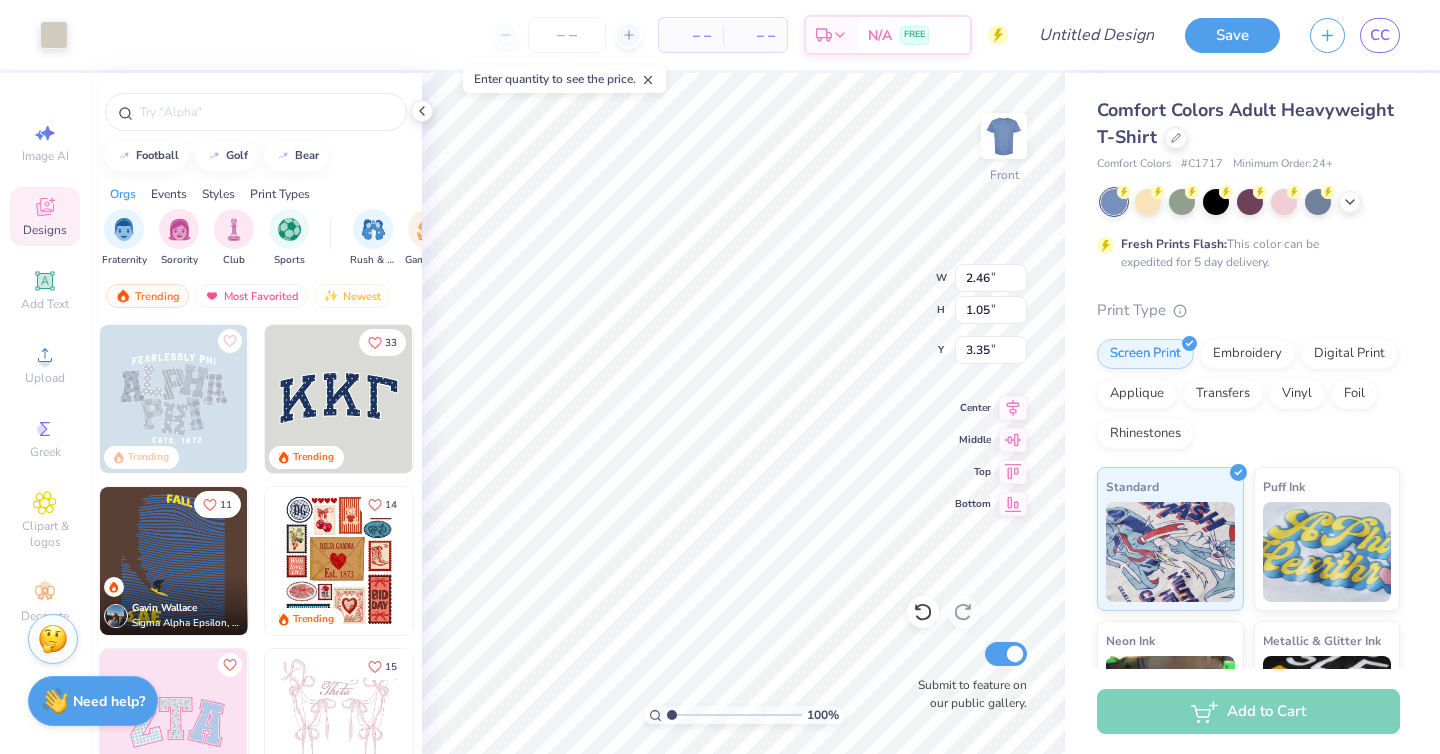 type on "22.72" 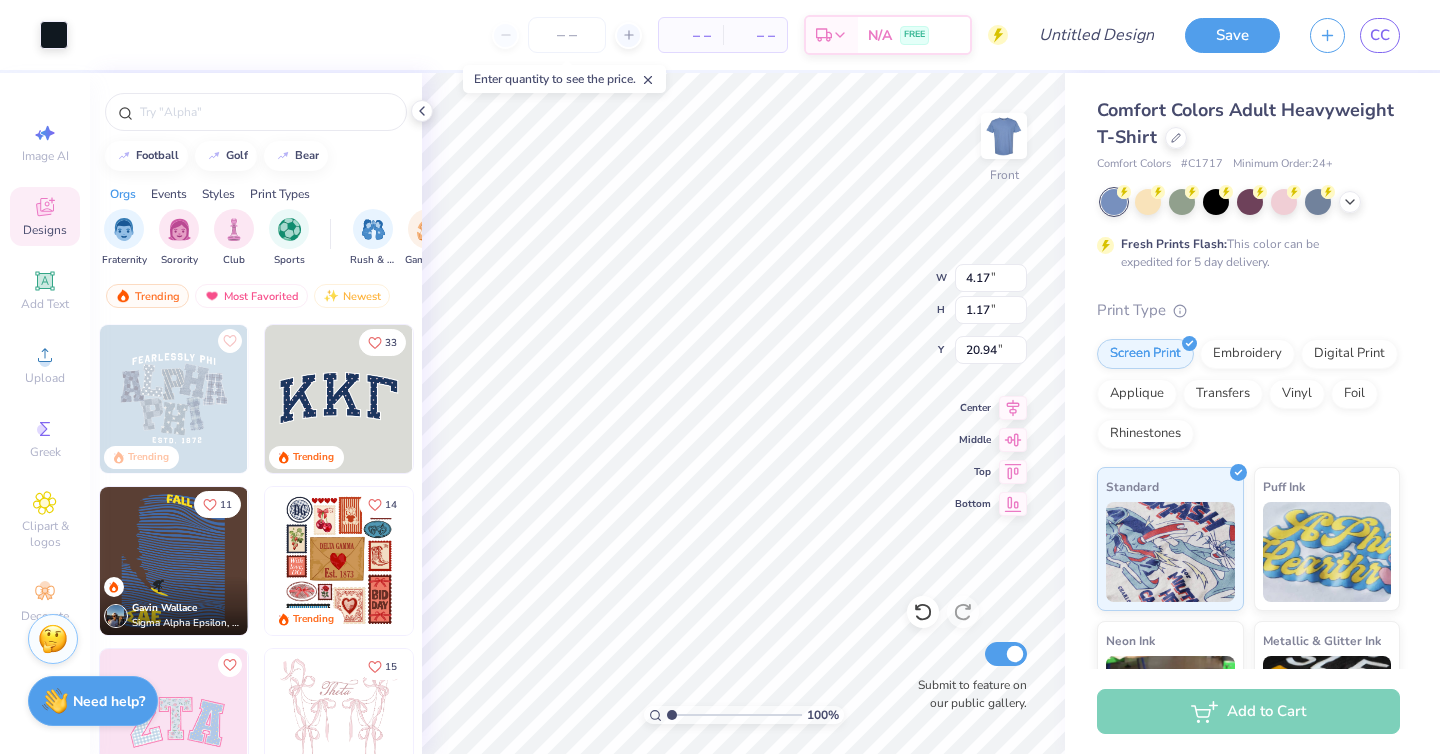 type on "20.94" 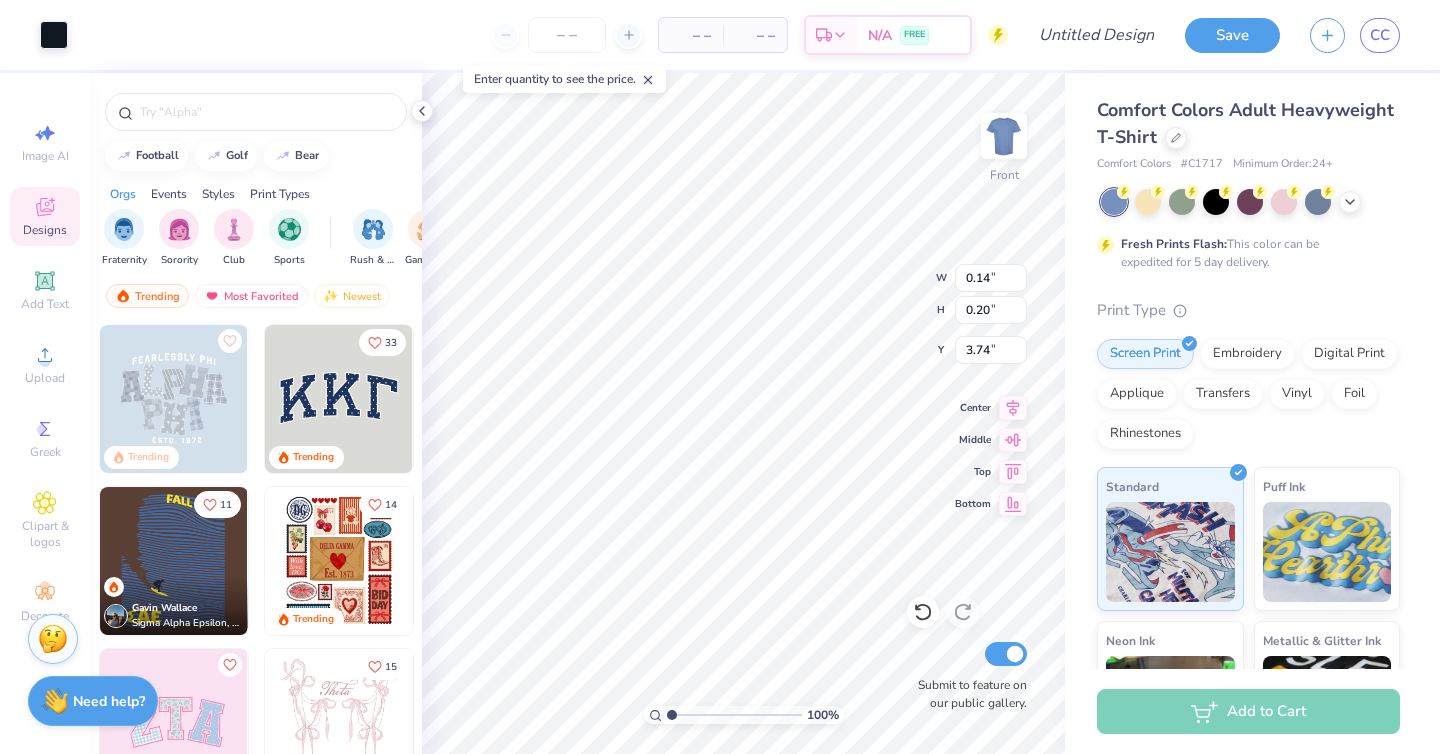 type on "0.01" 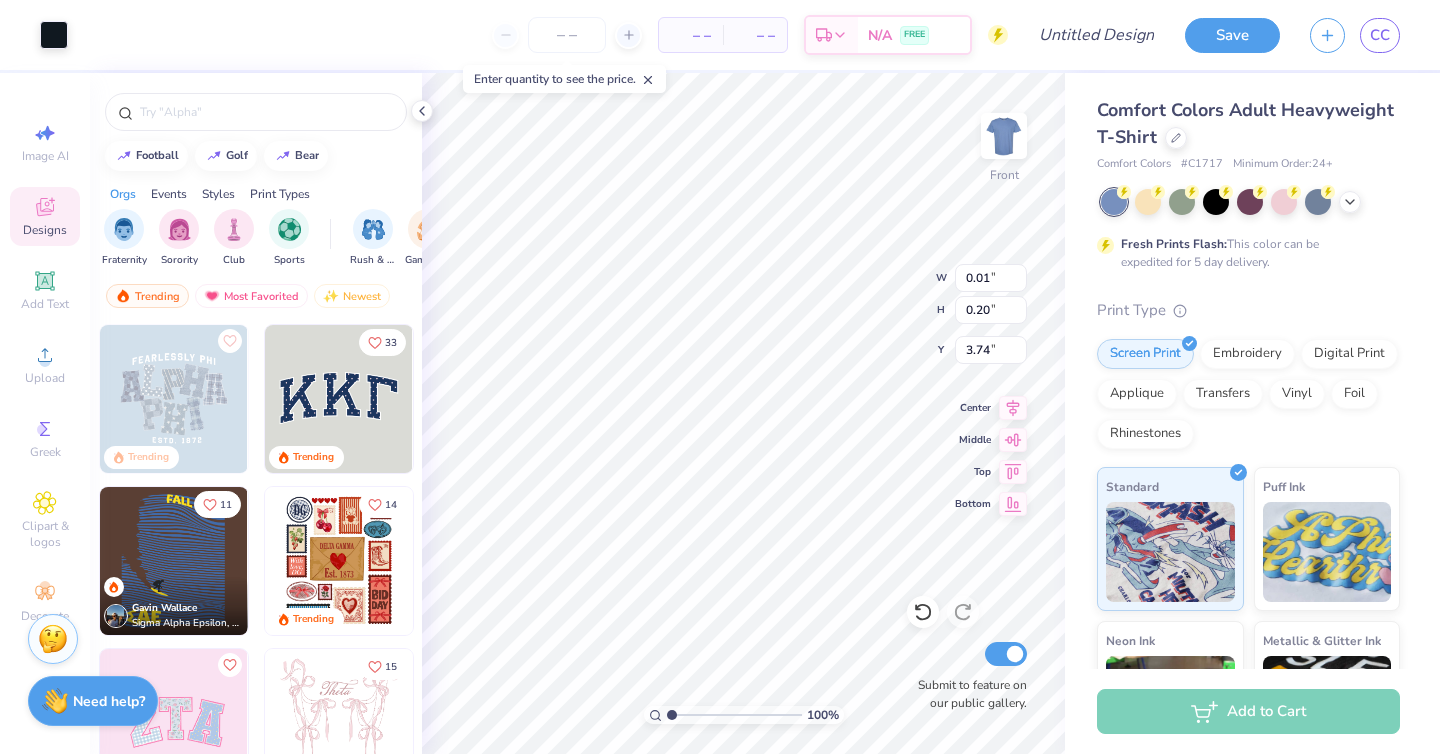 type on "0.02" 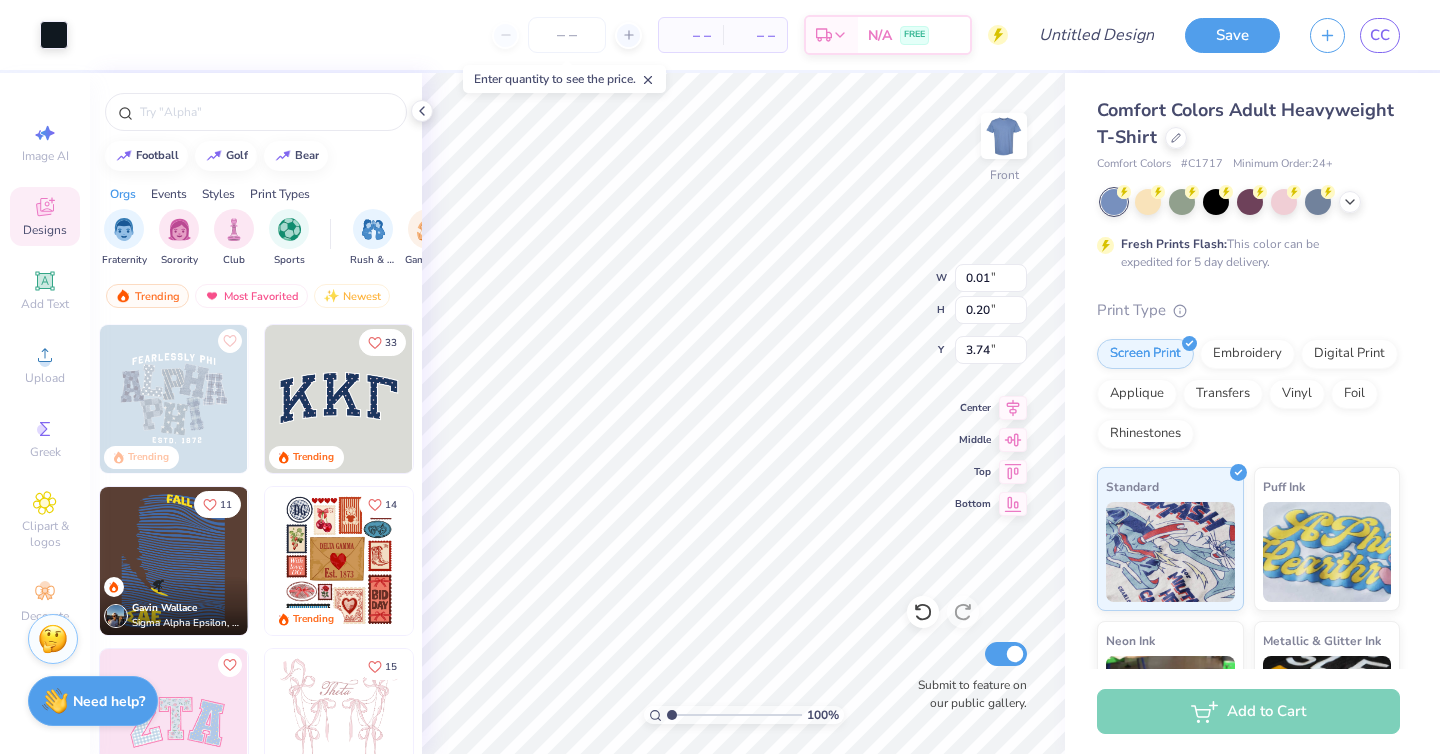 type on "3.90" 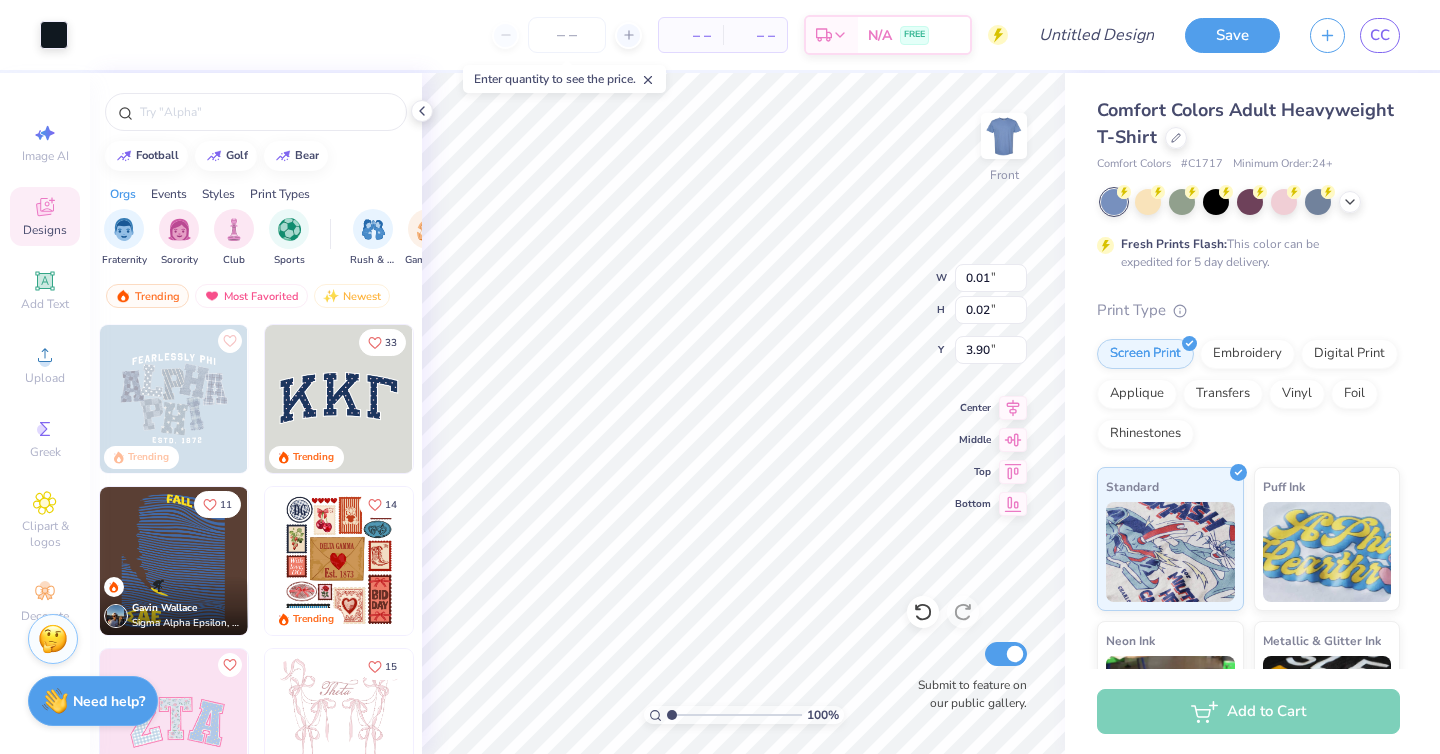 type on "0.02" 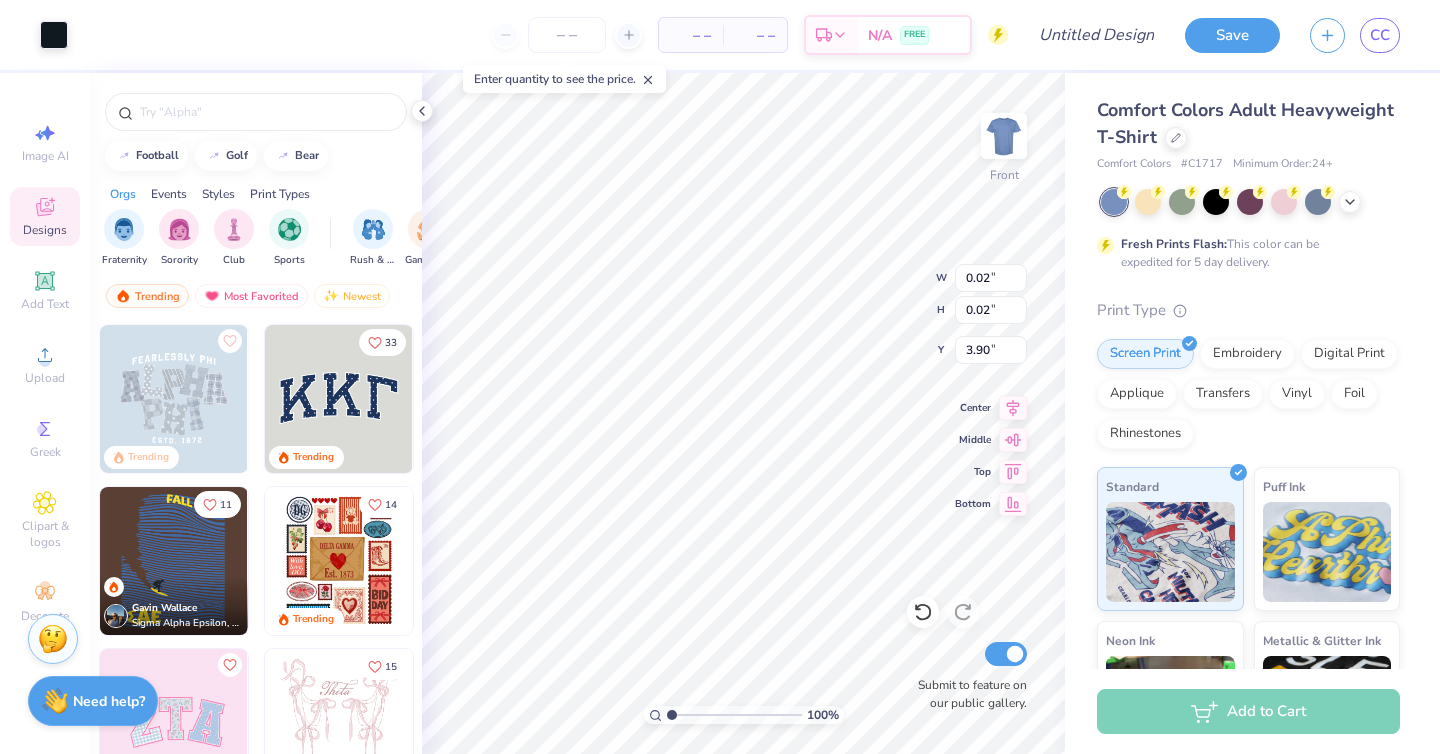 type on "0.03" 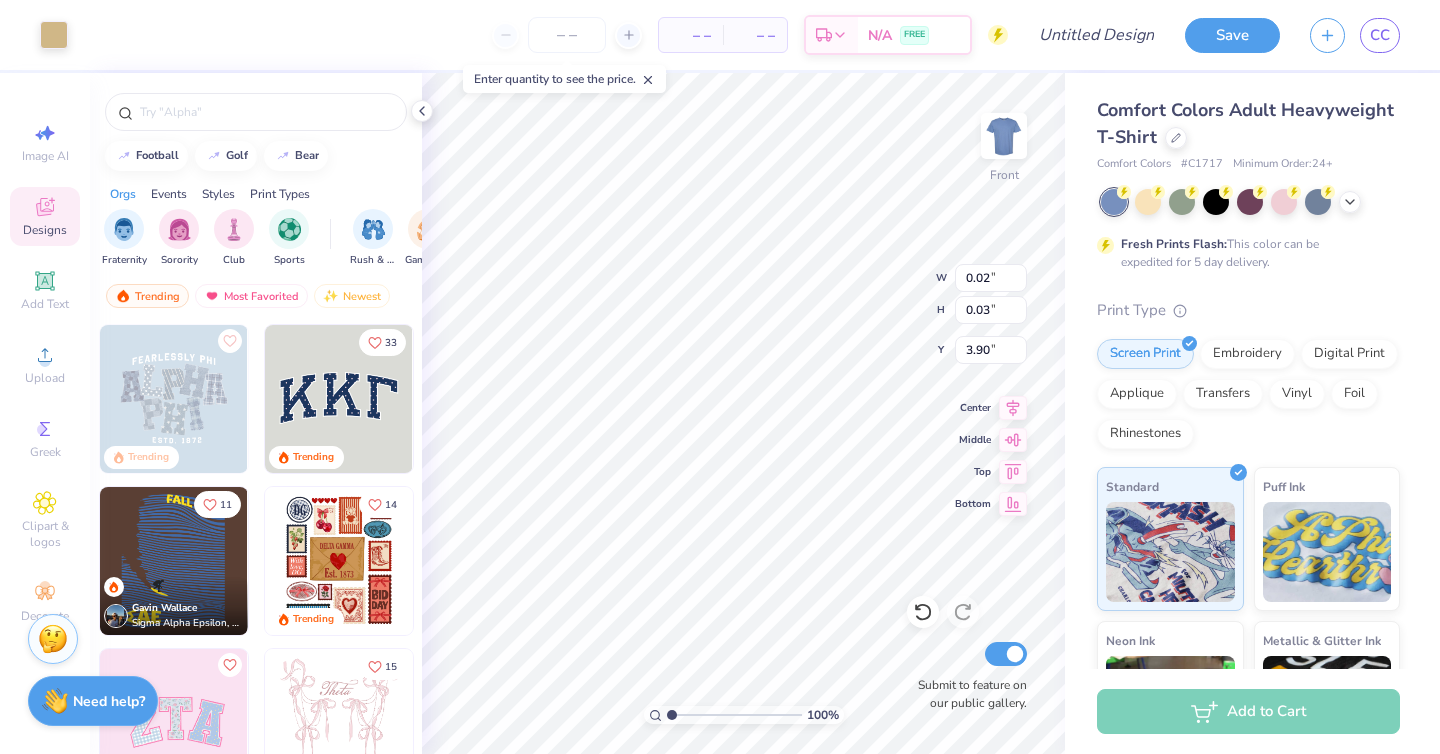 type on "9.77" 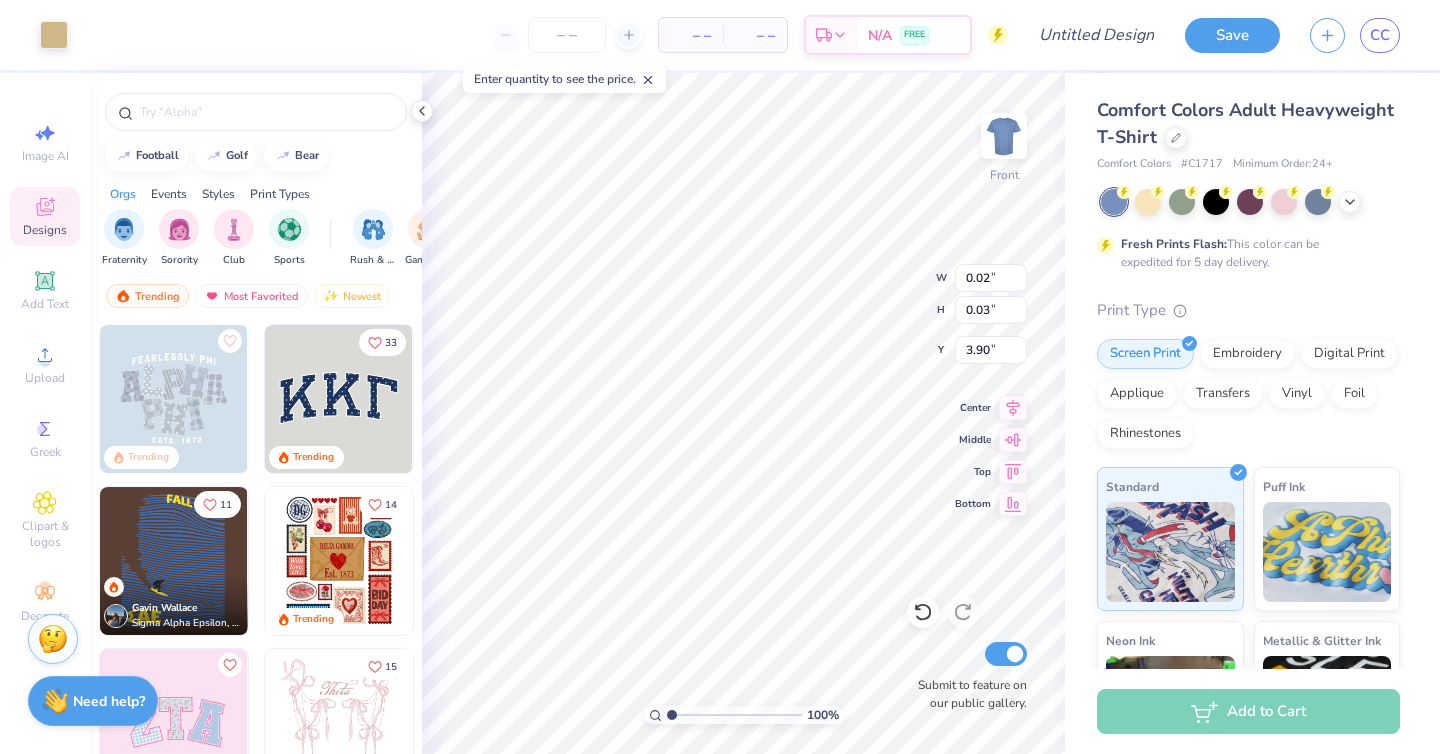 type on "9.77" 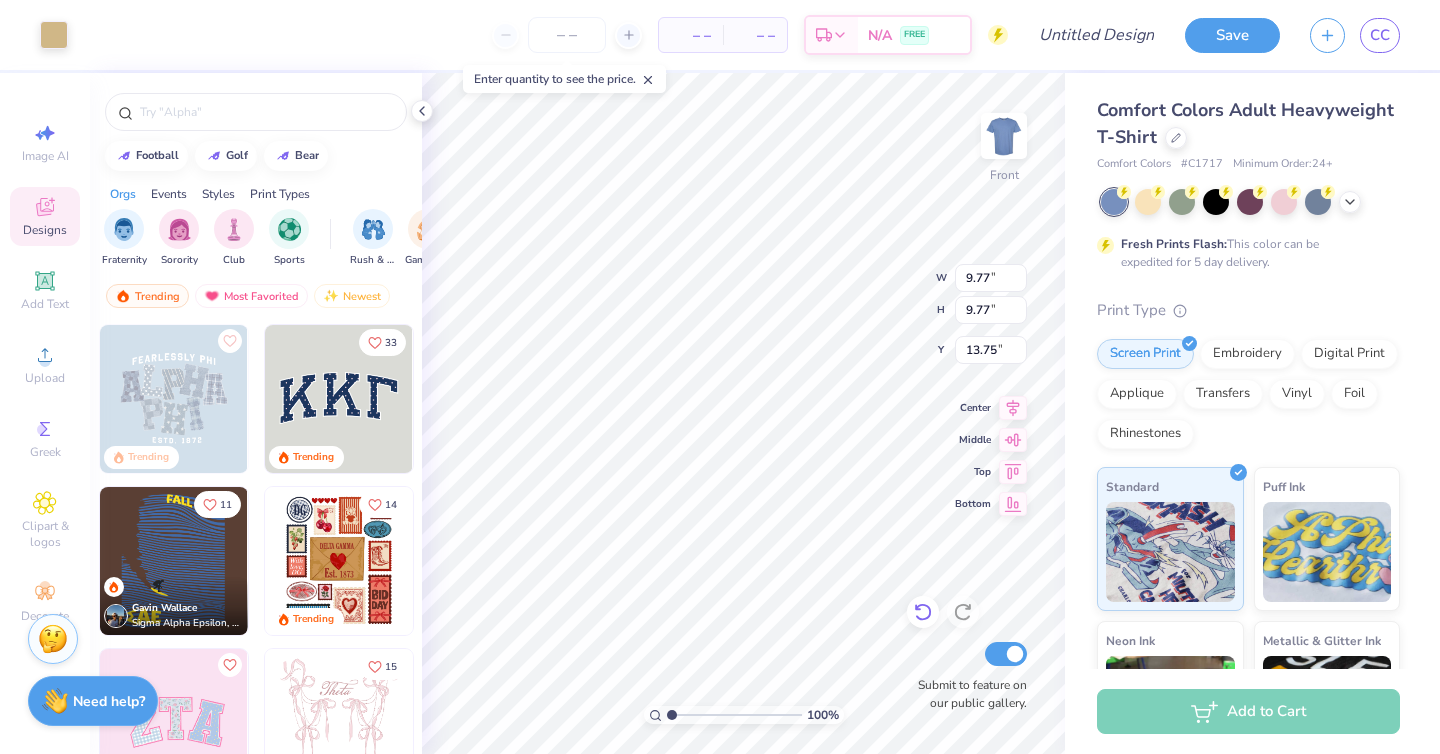 click 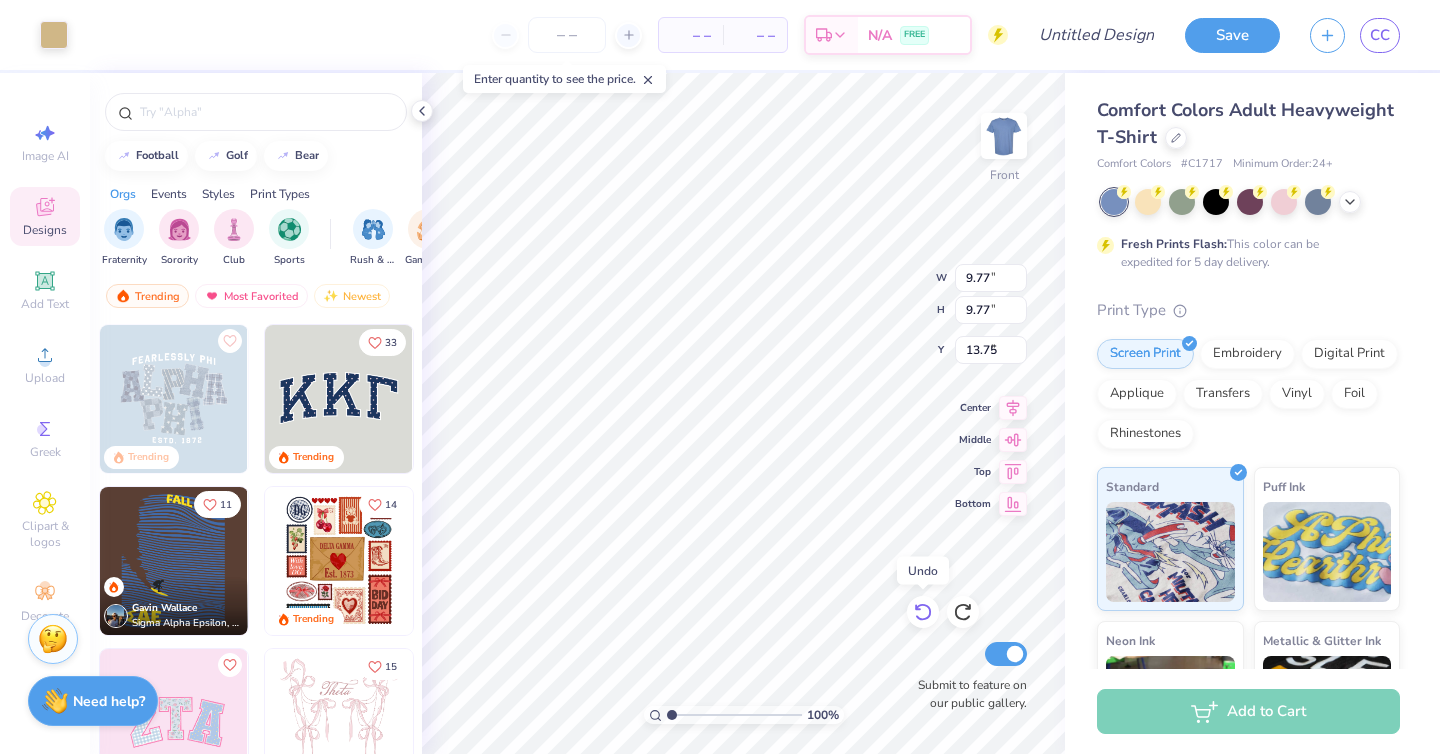 type on "3.00" 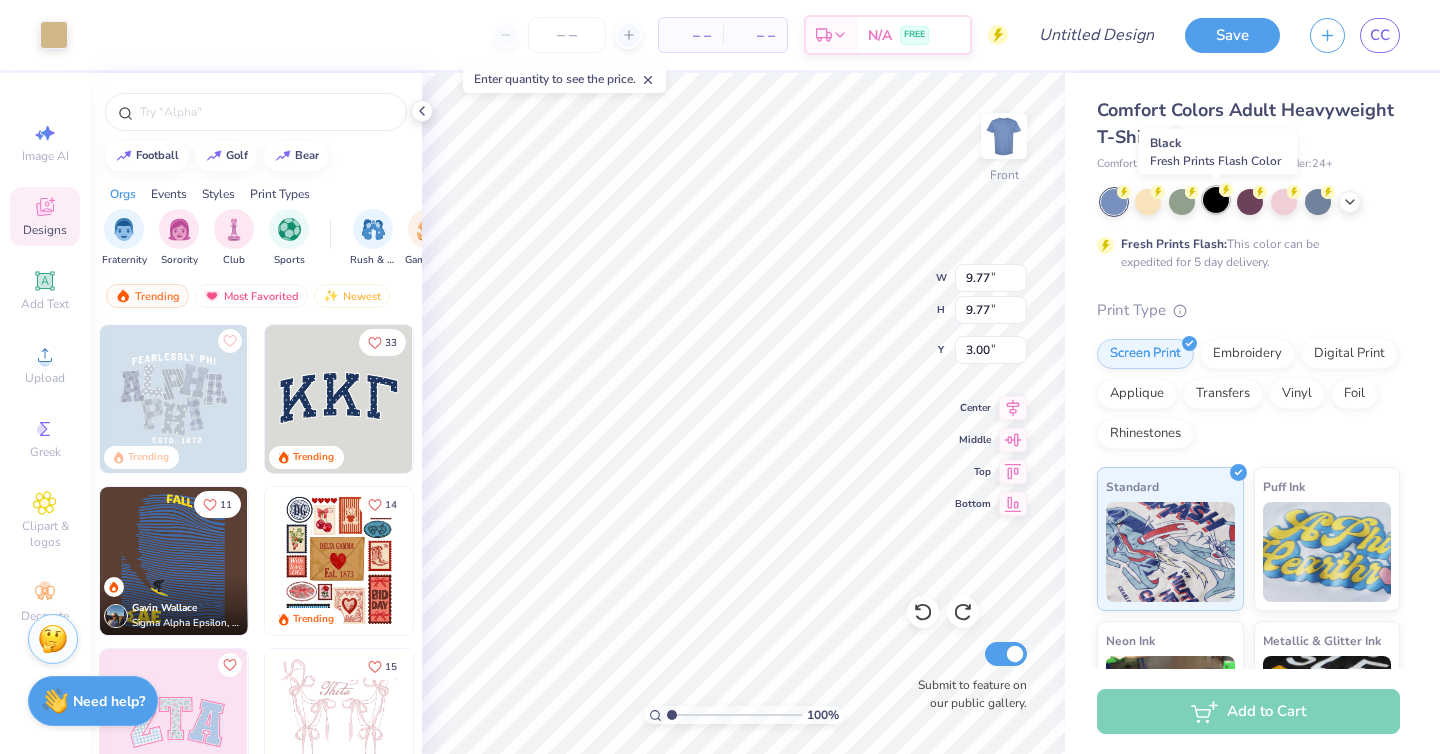 click at bounding box center [1216, 200] 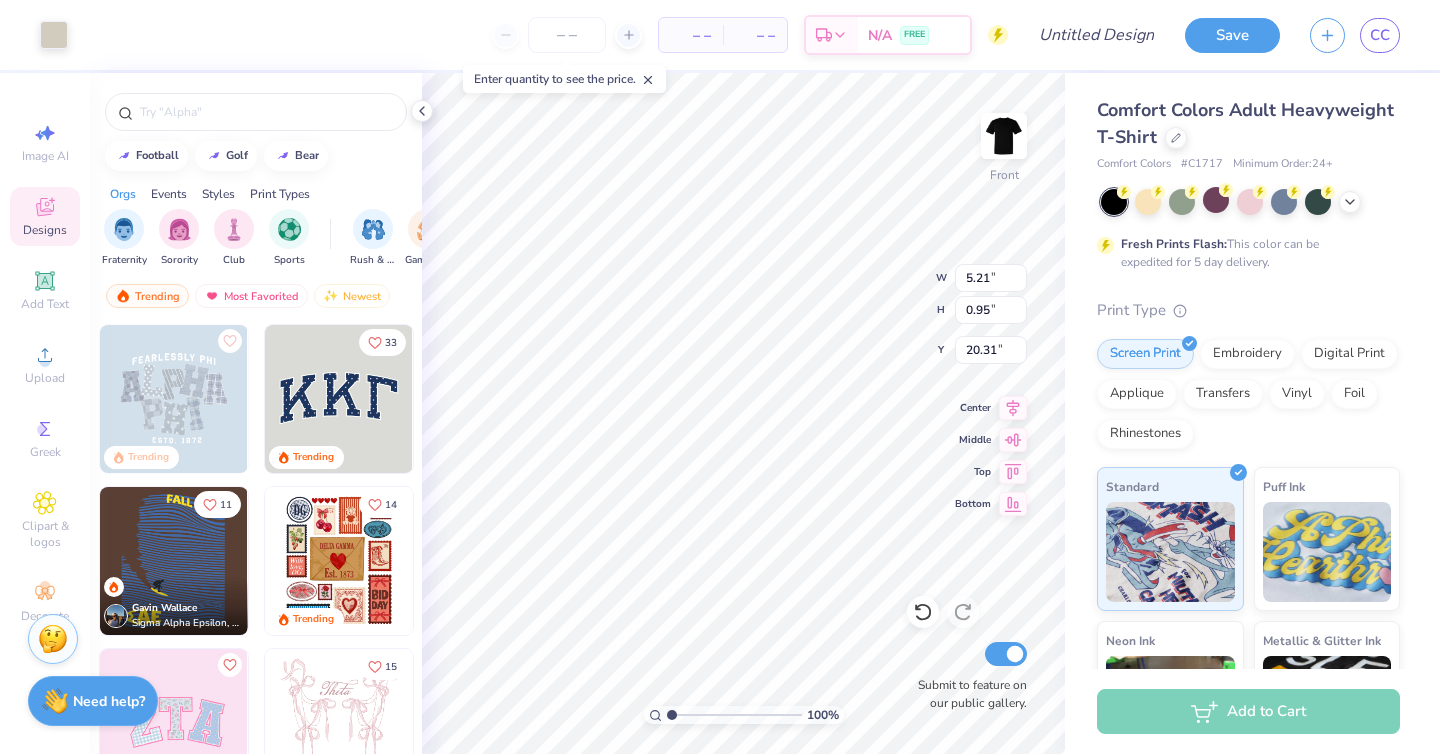 type on "20.31" 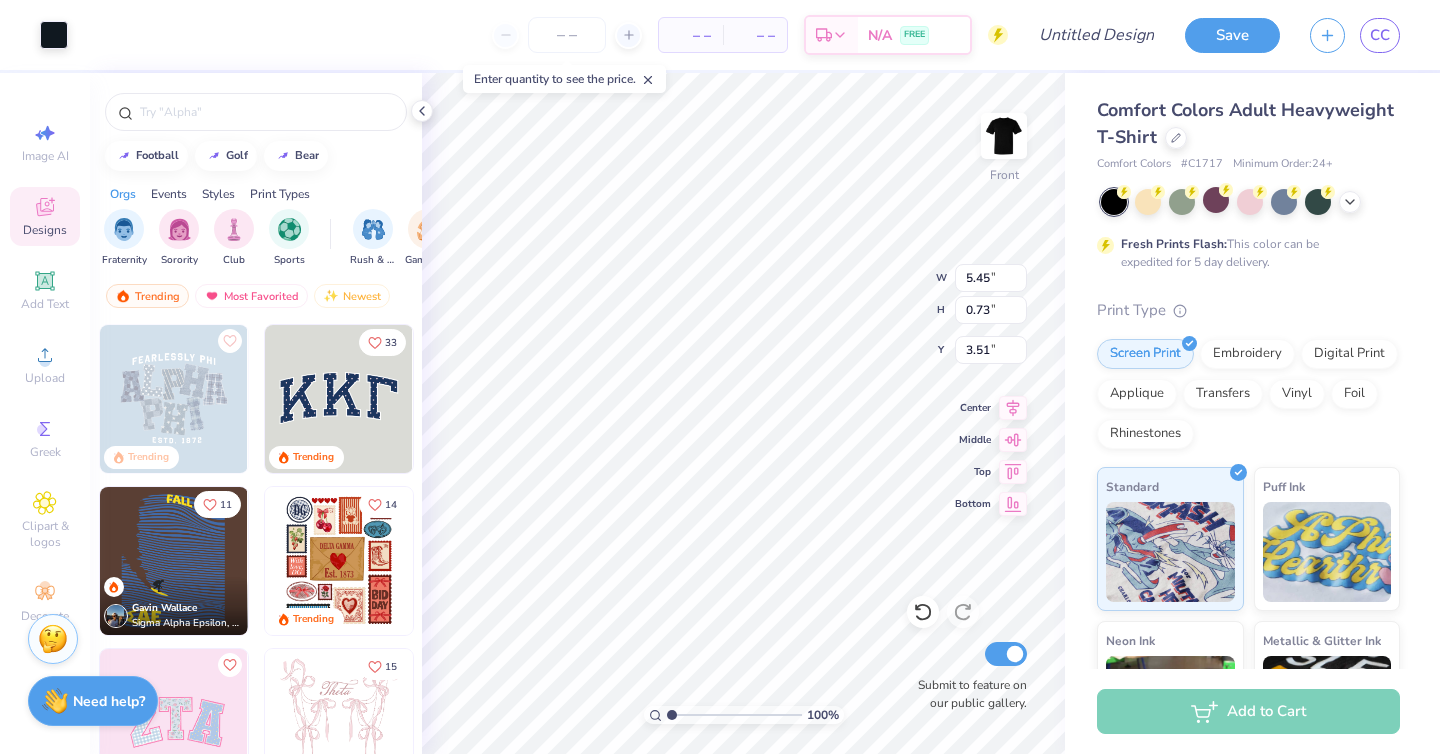 type on "5.45" 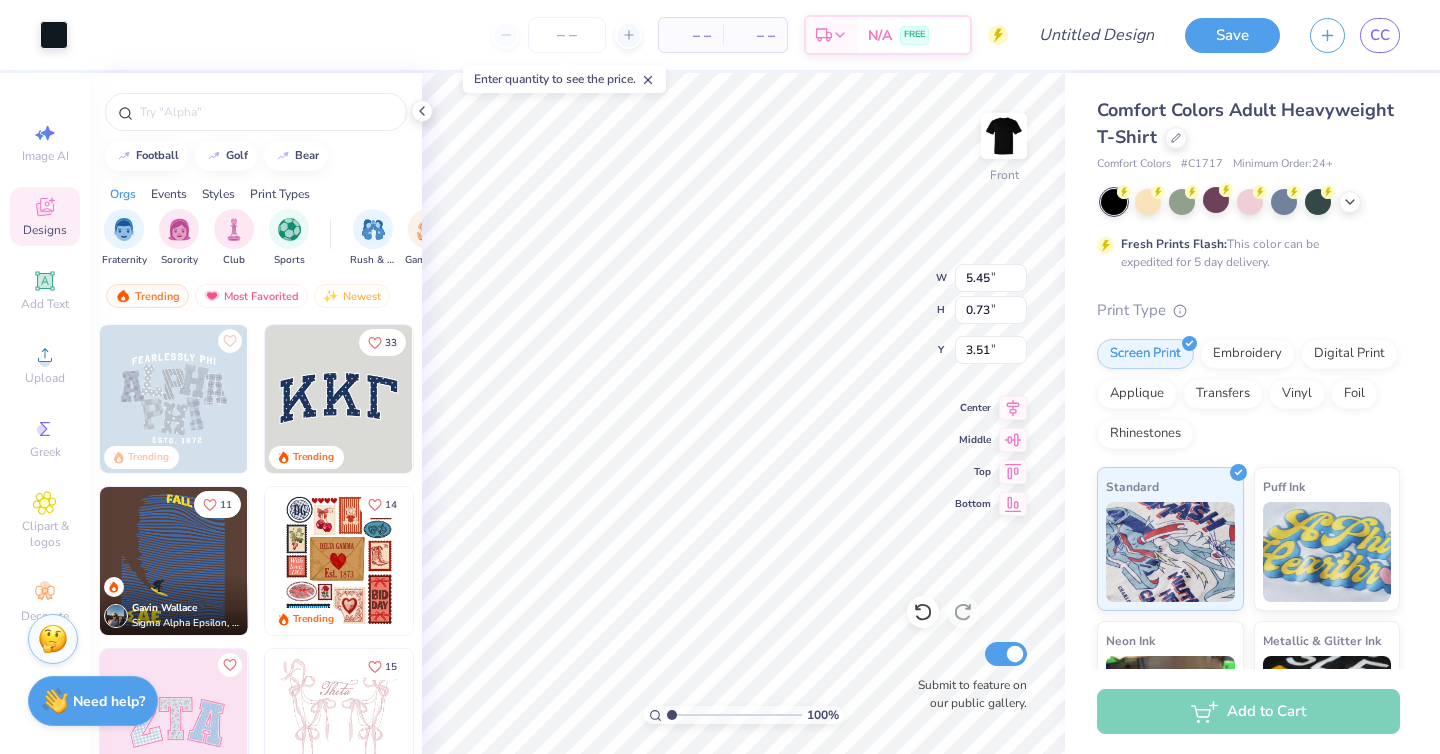 type on "0.73" 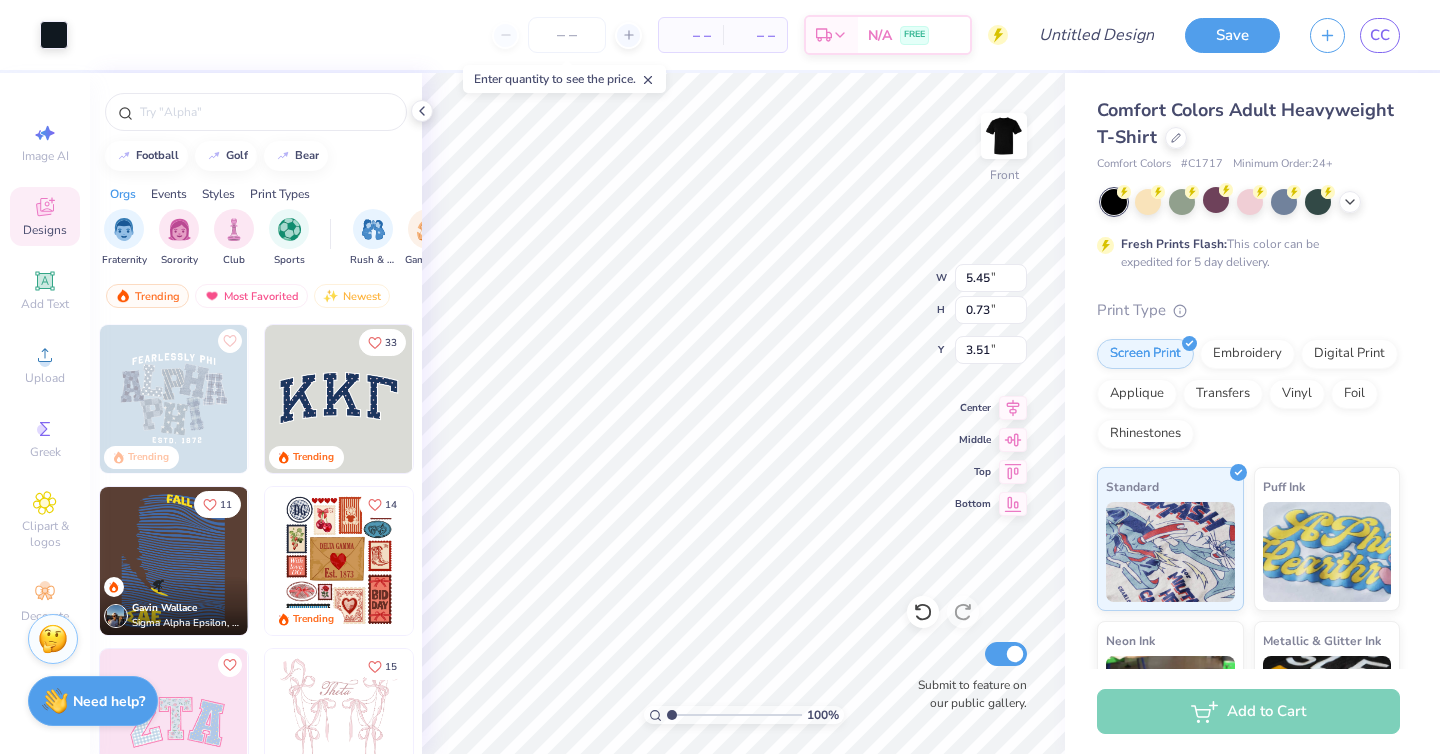 type on "3.51" 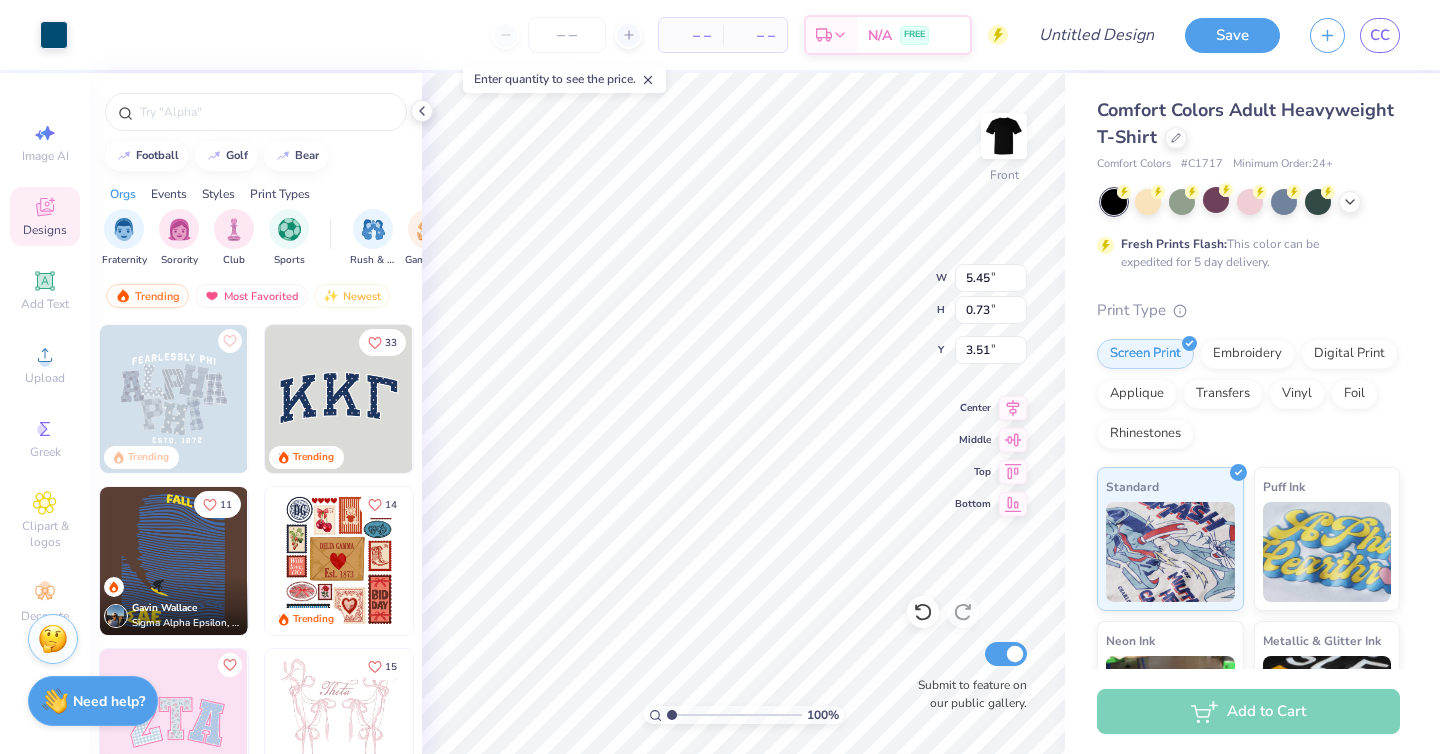 type on "0.81" 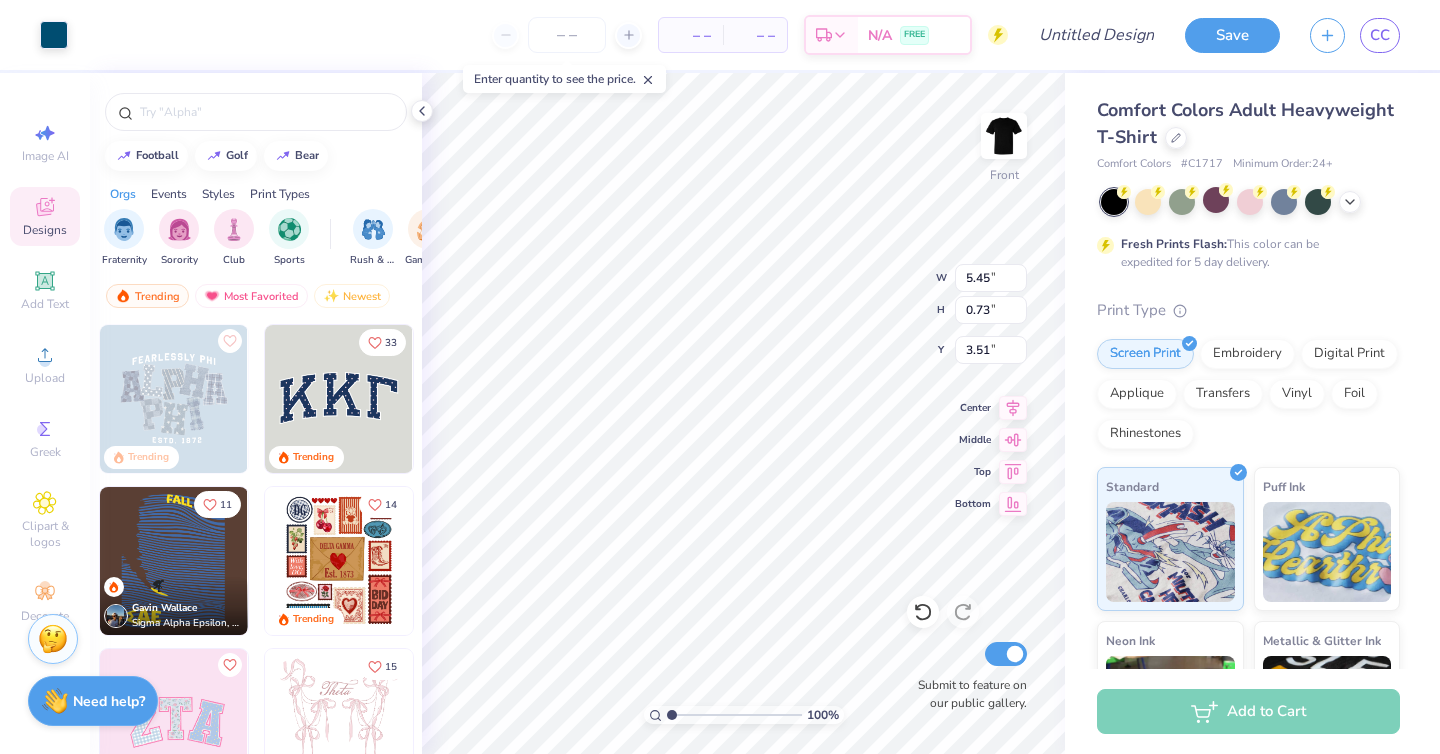 type on "0.57" 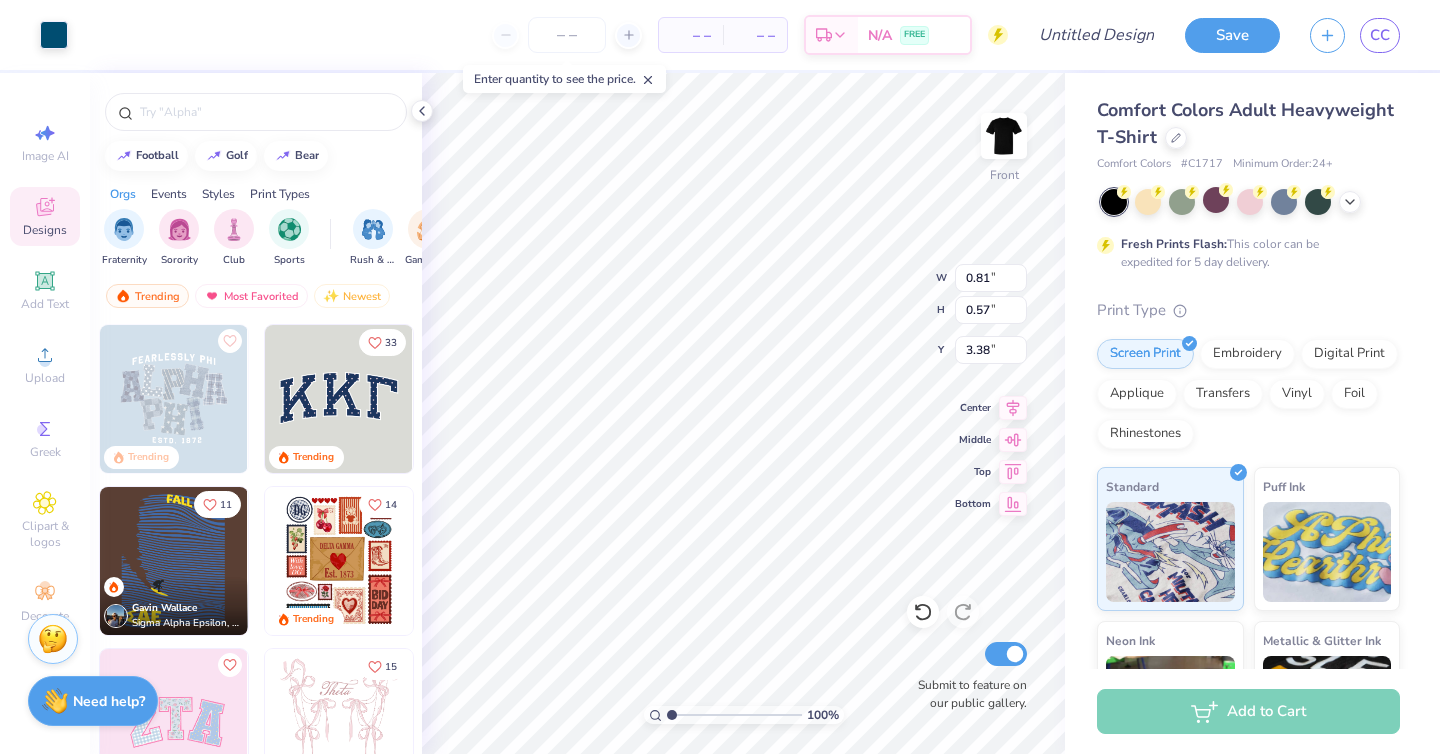 type on "20.58" 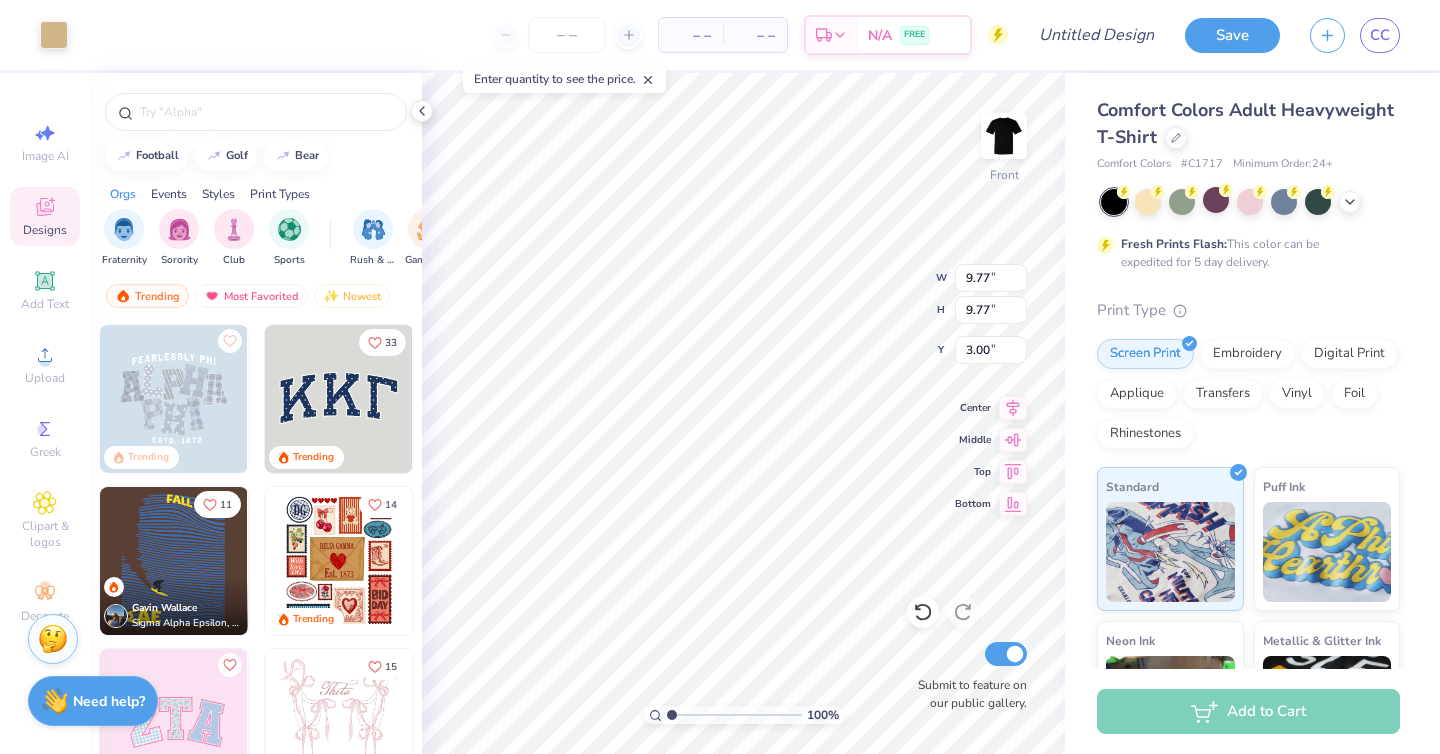 type on "9.77" 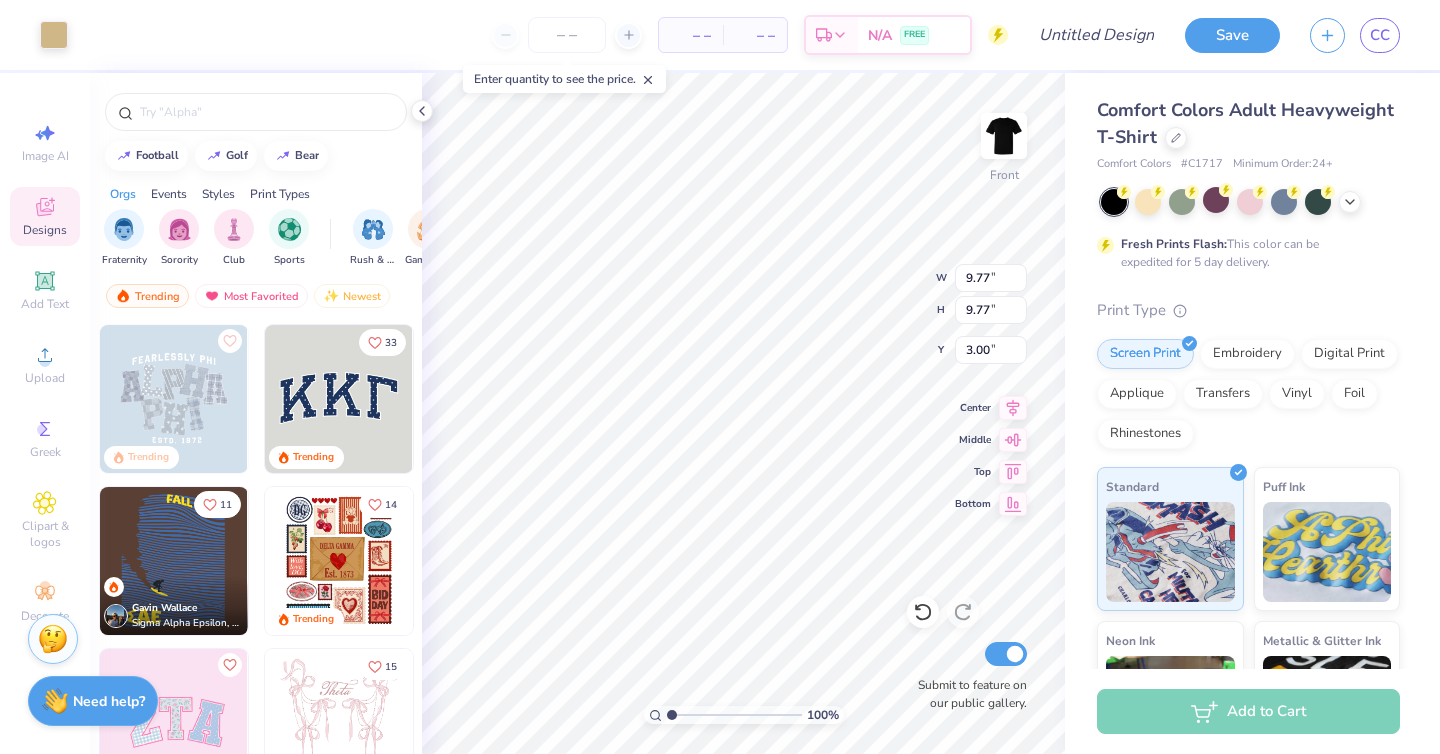 type on "9.77" 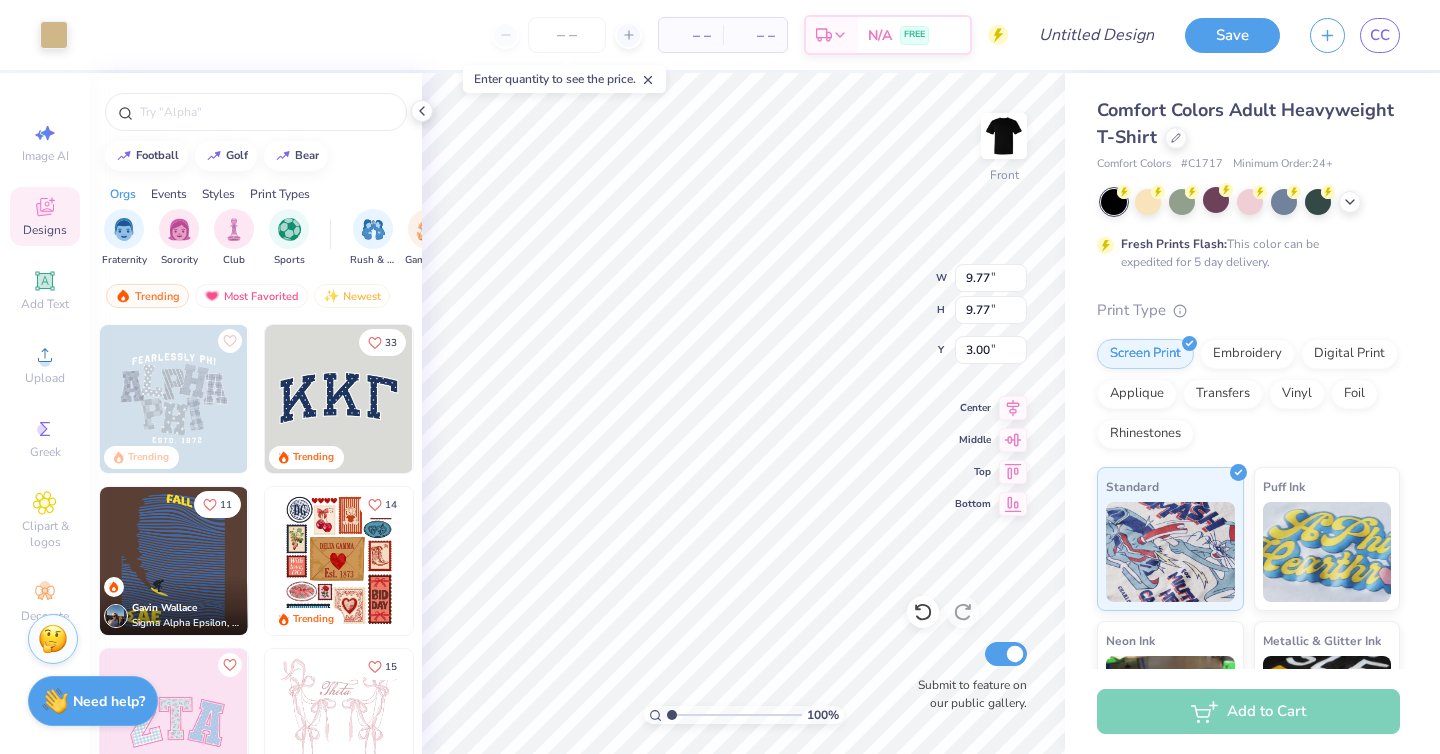type on "3.00" 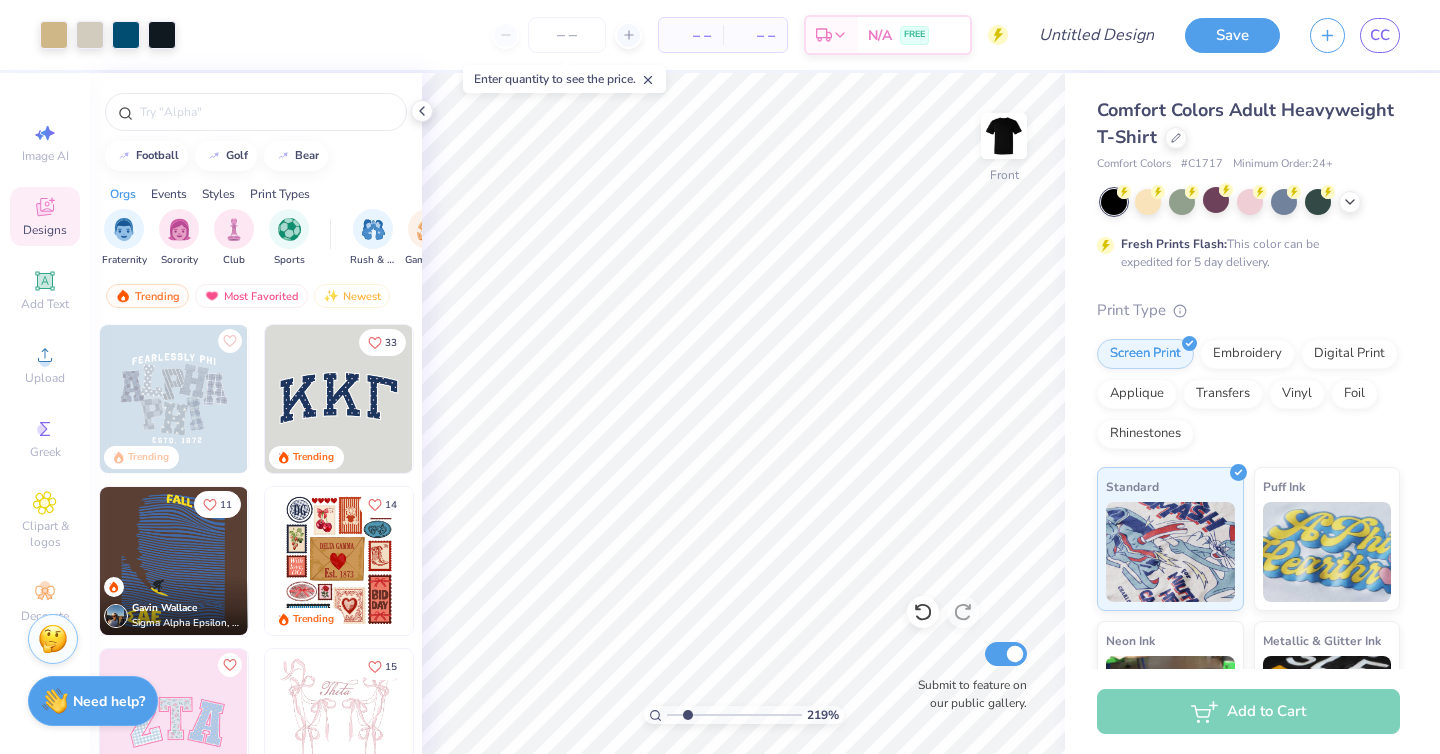 drag, startPoint x: 673, startPoint y: 714, endPoint x: 688, endPoint y: 710, distance: 15.524175 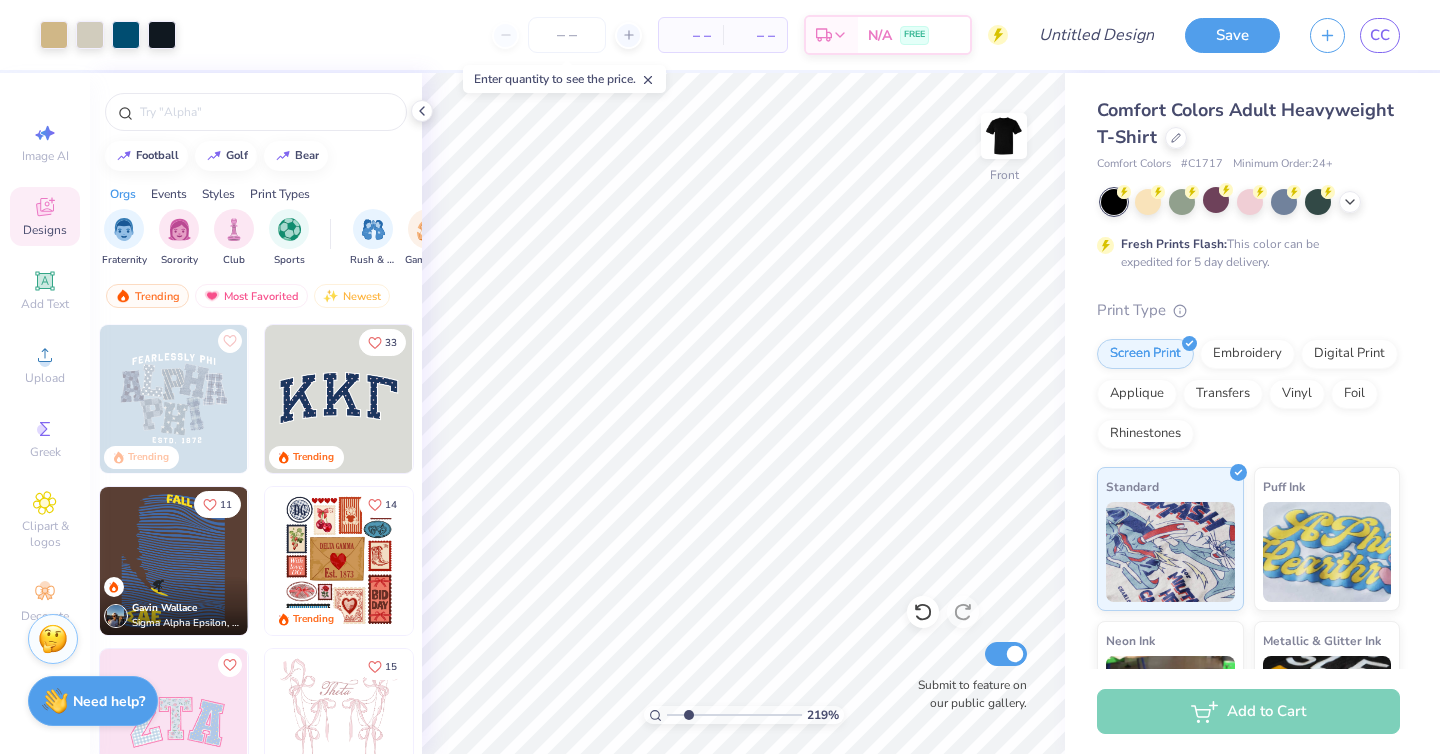 click at bounding box center [734, 715] 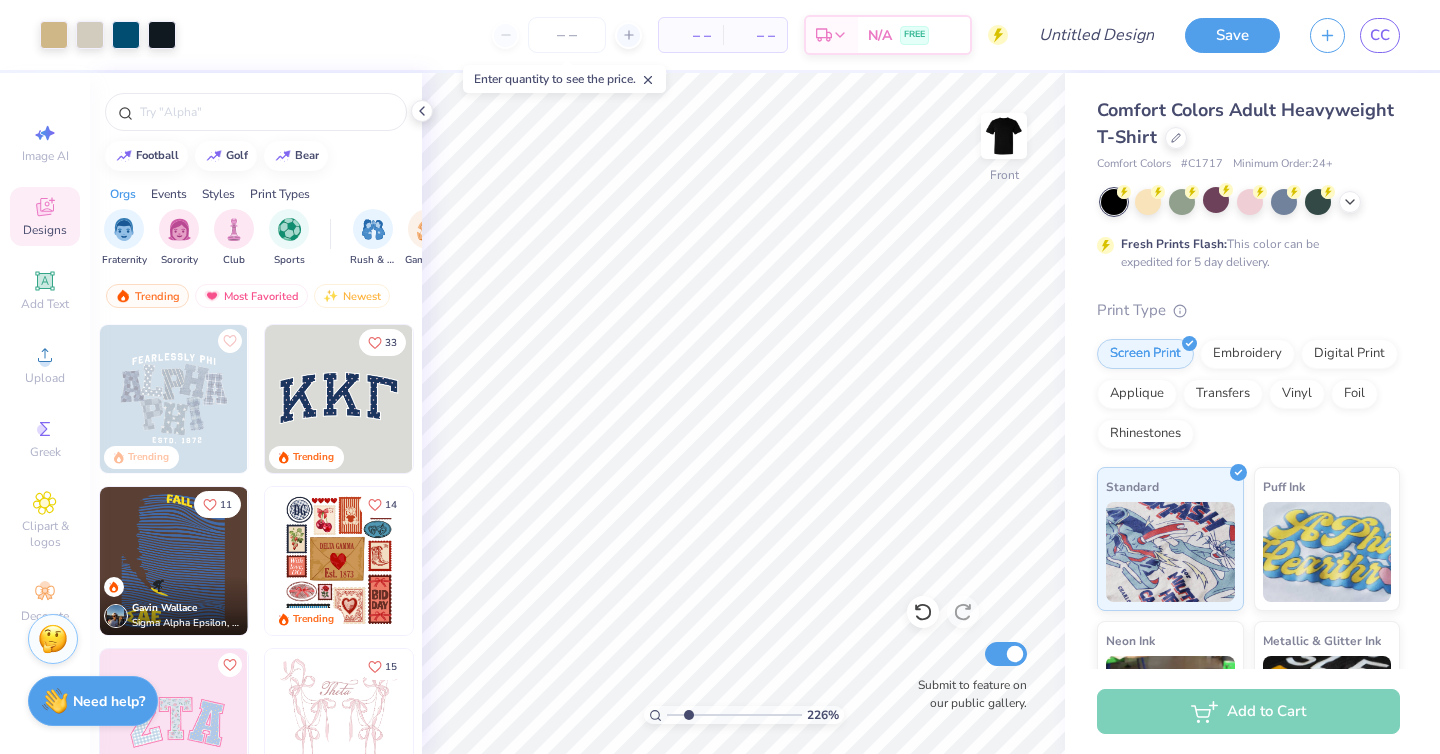 type on "5.28" 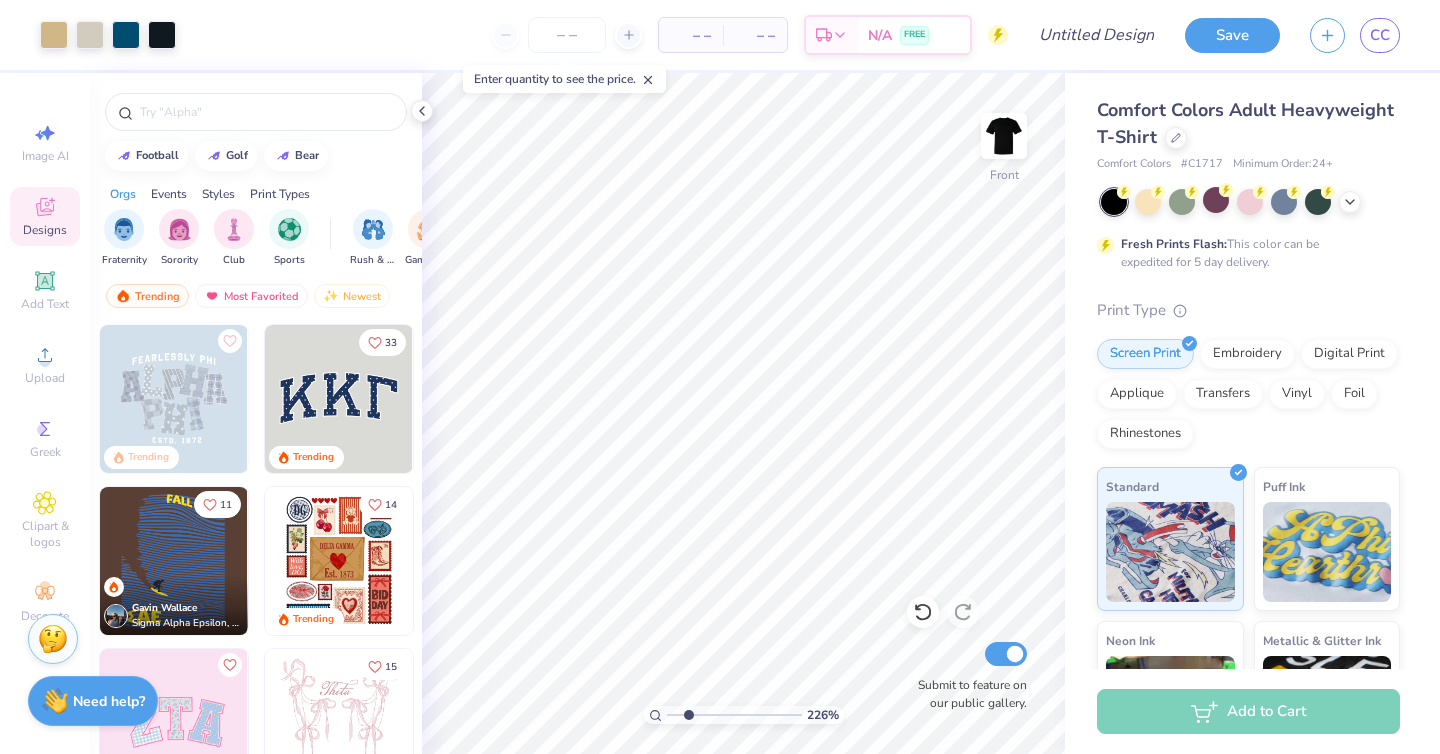 click at bounding box center (734, 715) 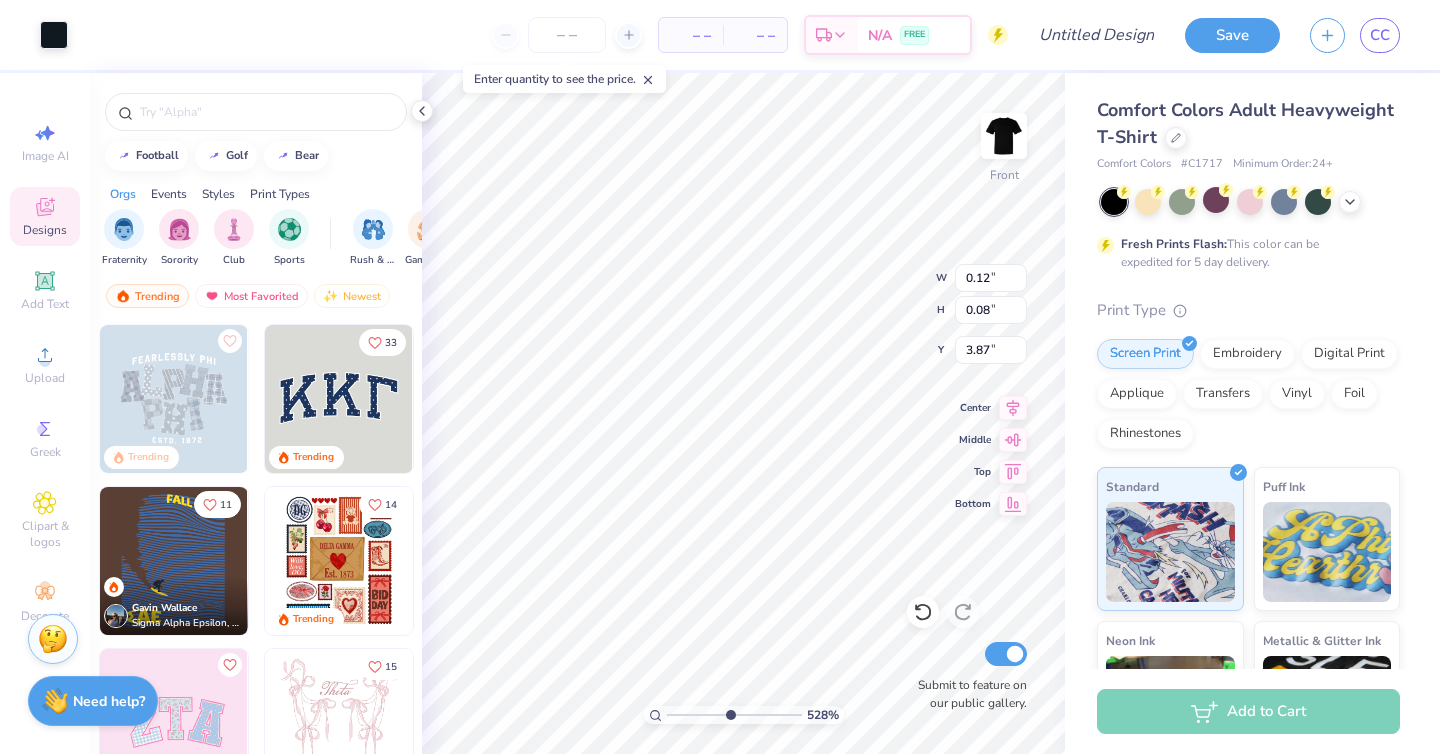 type on "0.12" 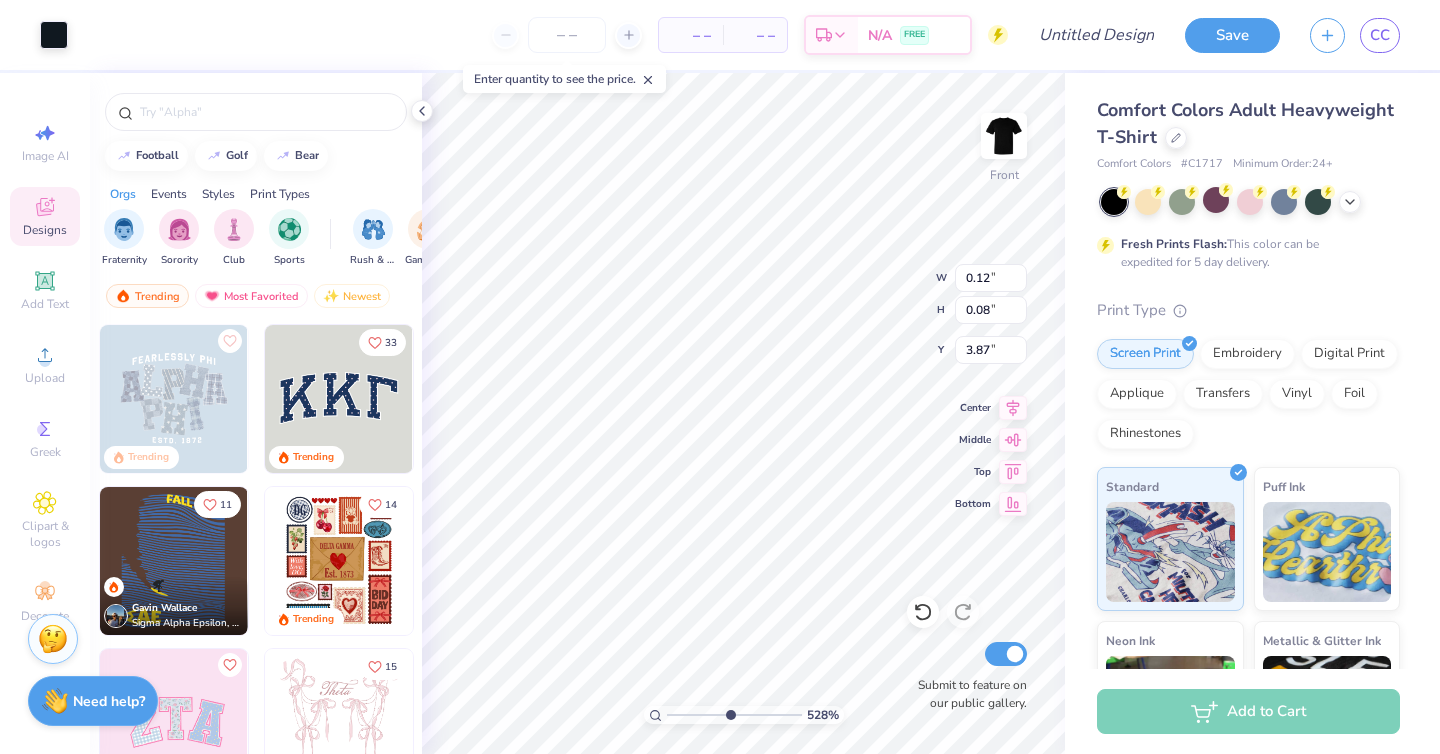 type on "0.08" 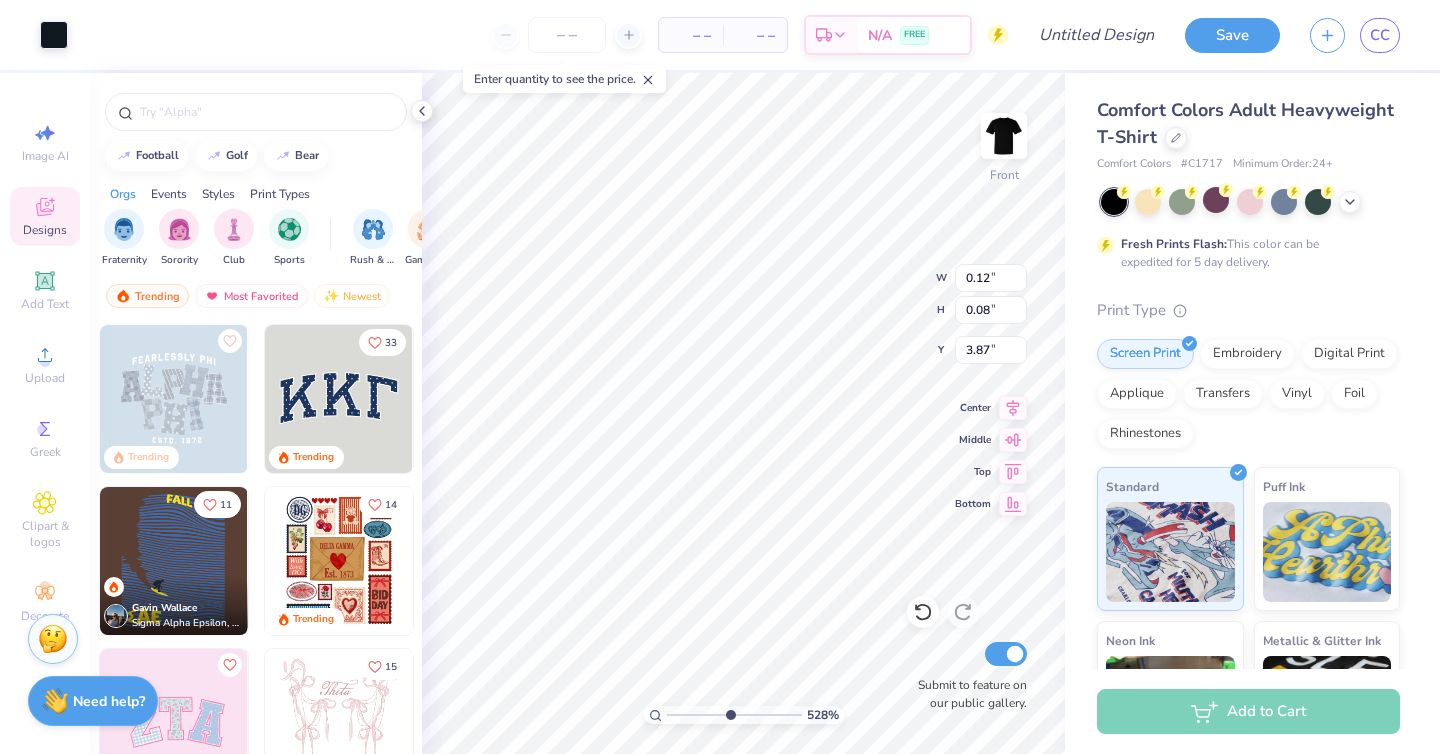 type on "3.87" 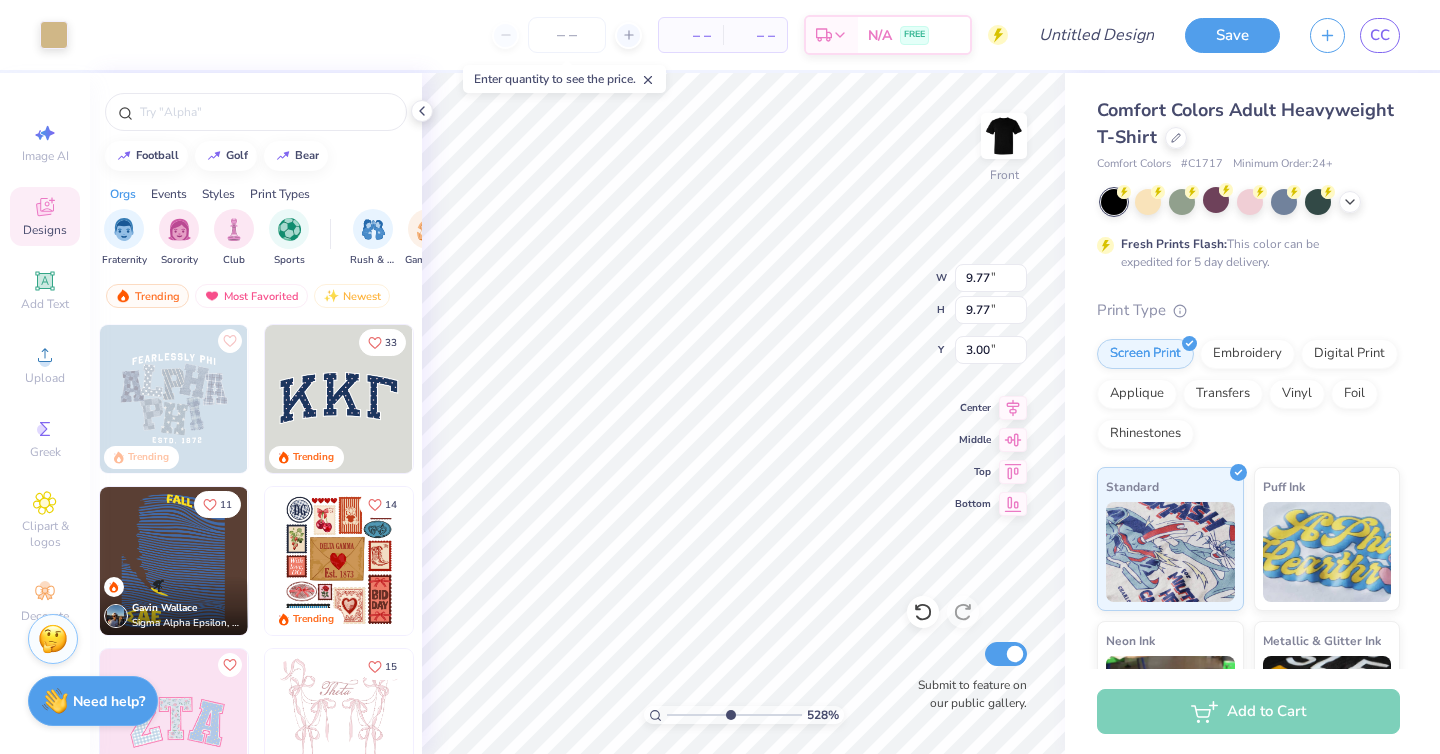 type on "4.06" 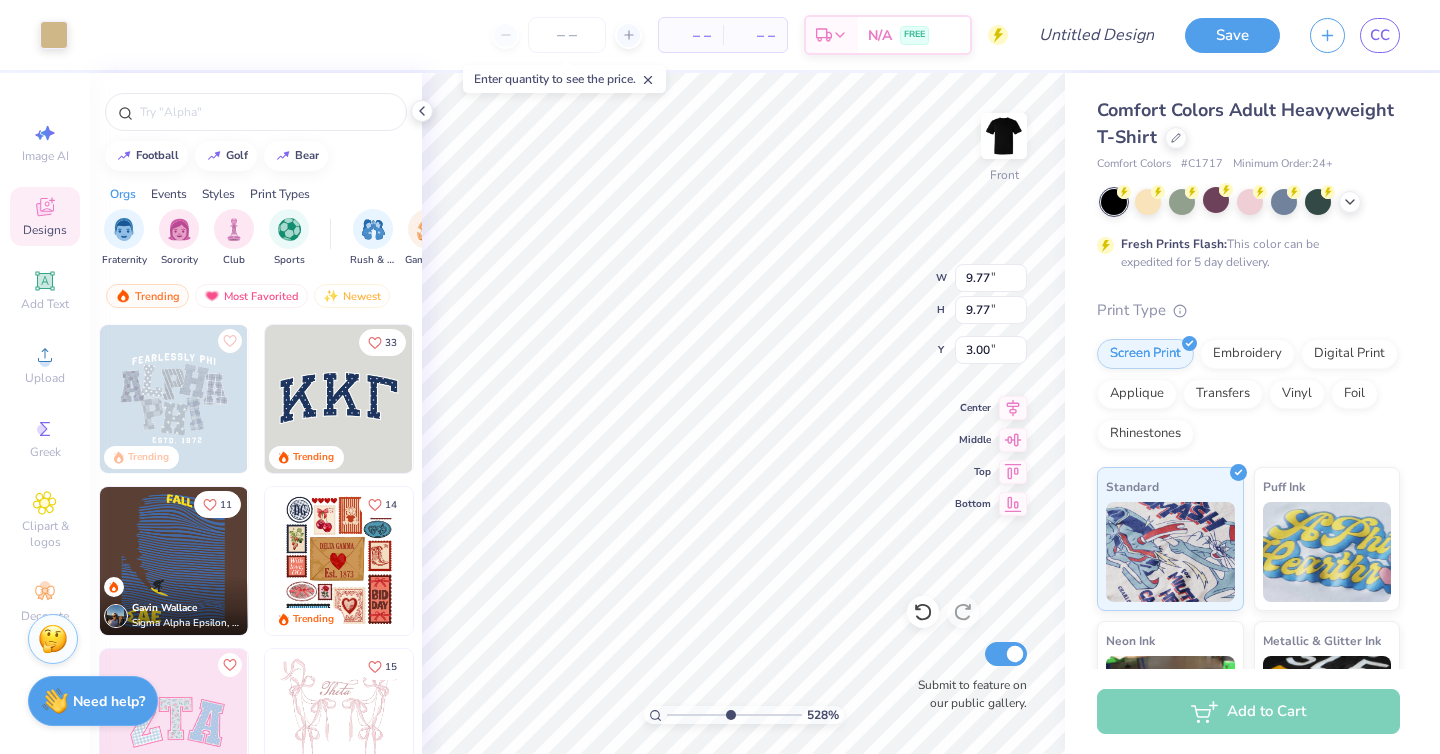 type on "0.79" 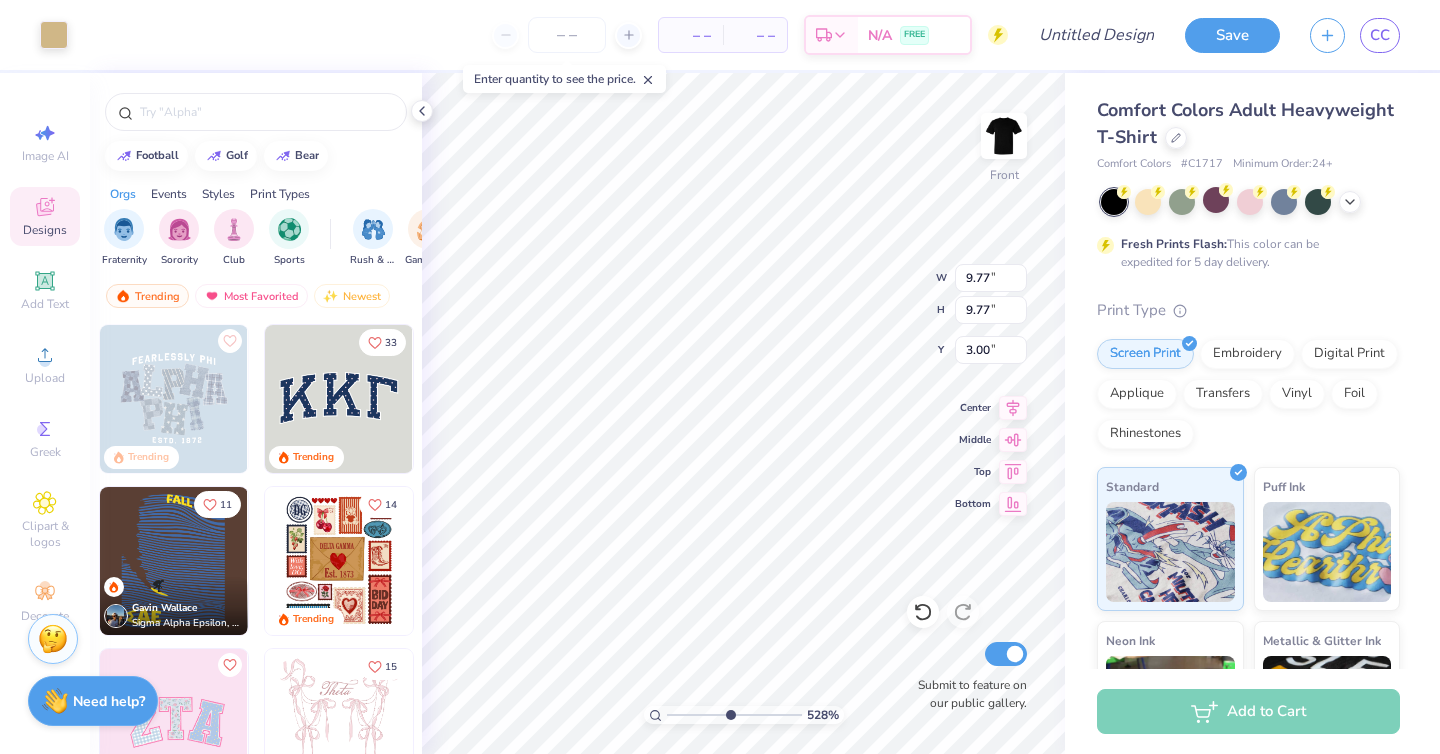 type on "3.56" 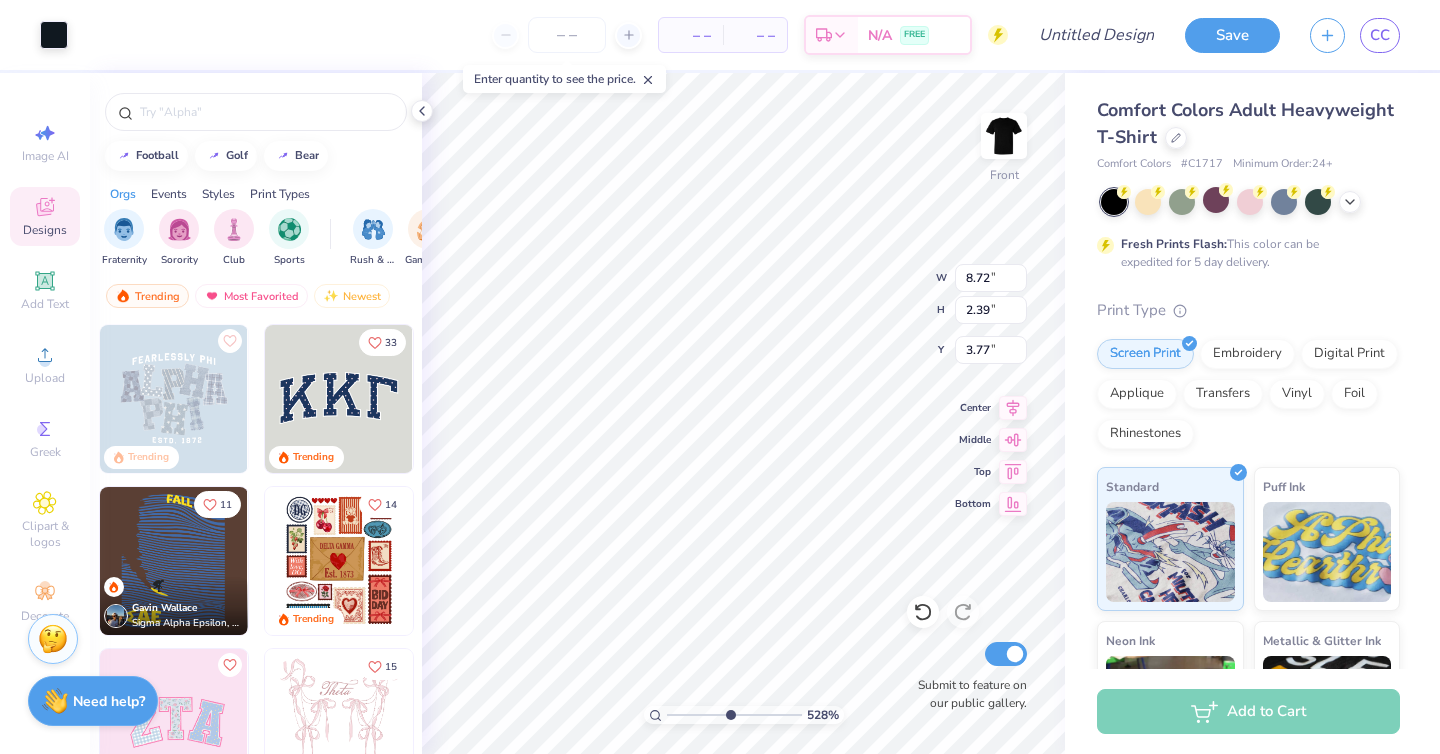 type on "8.27" 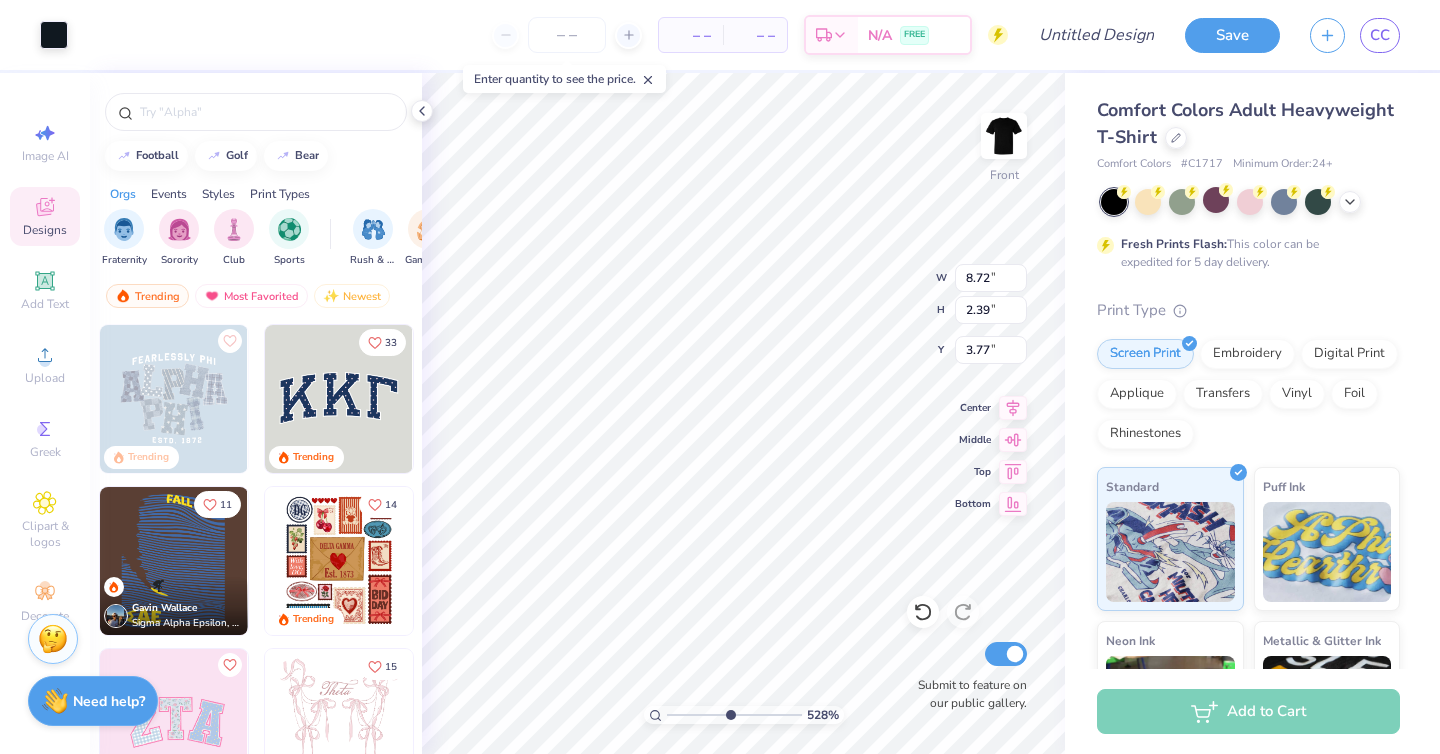 type on "2.32" 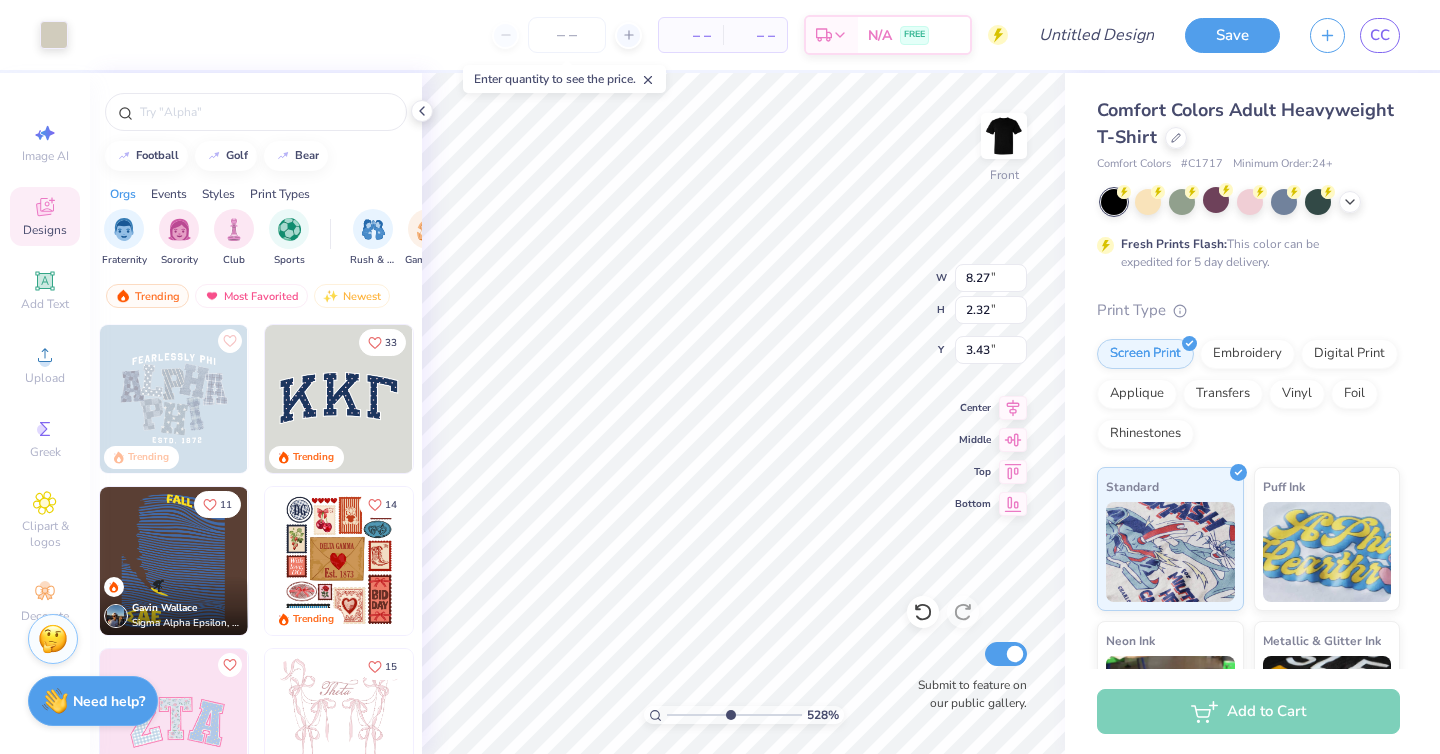 type on "3.41" 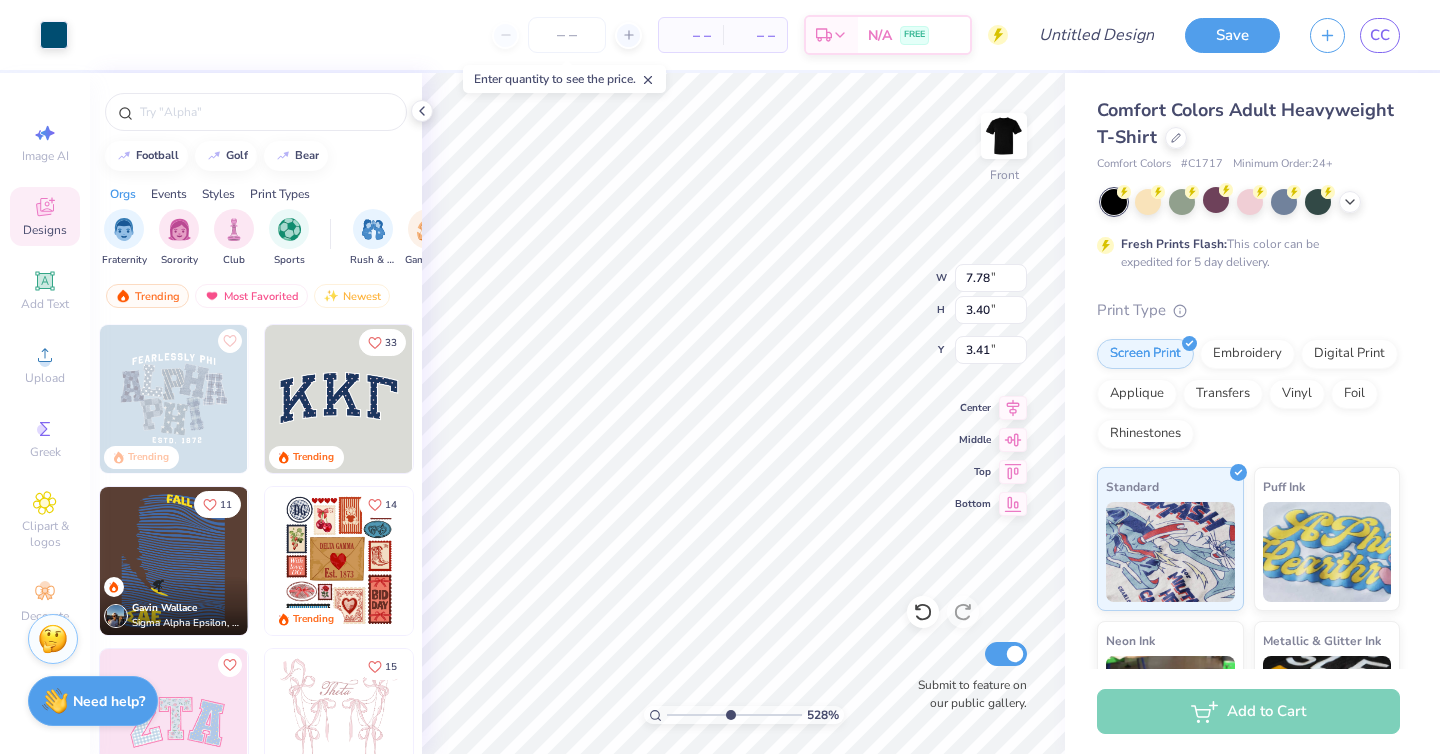 type on "0.12" 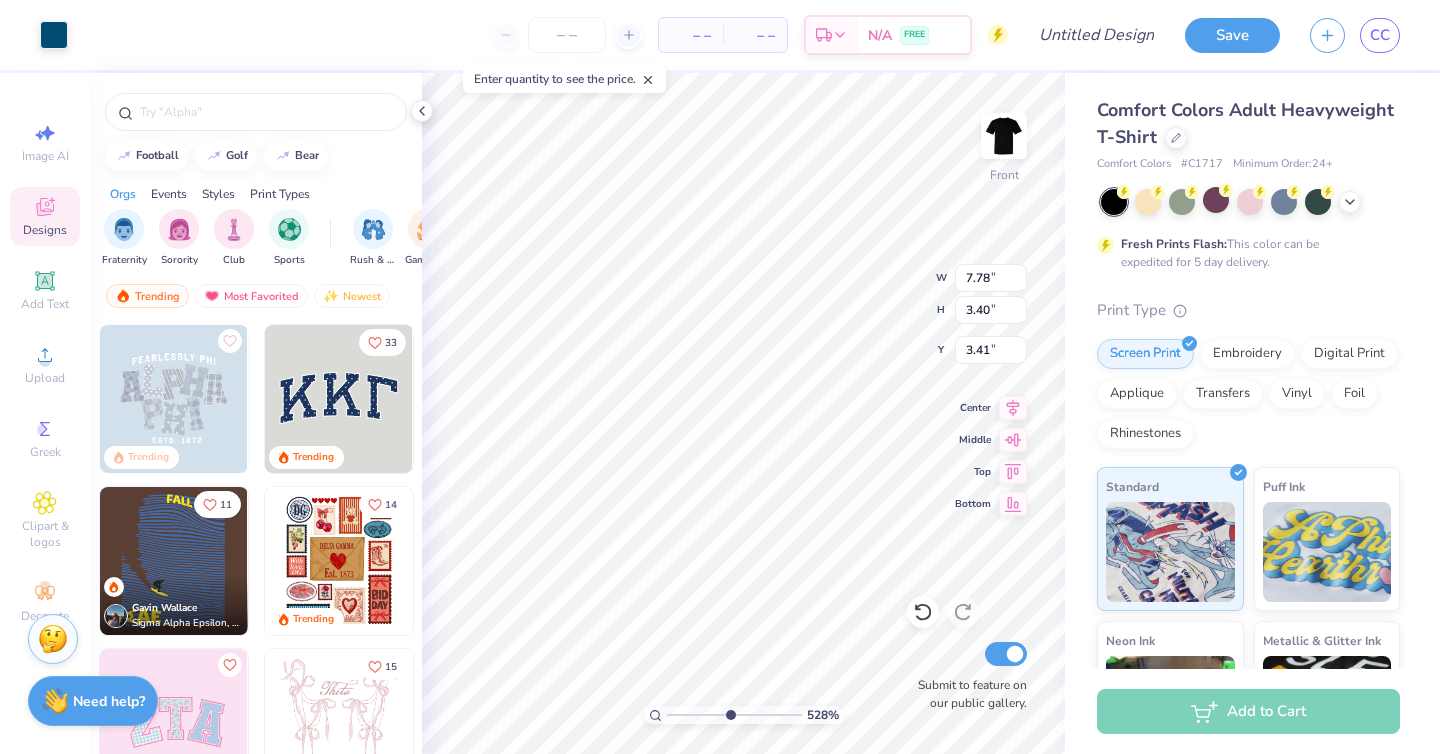 type on "0.08" 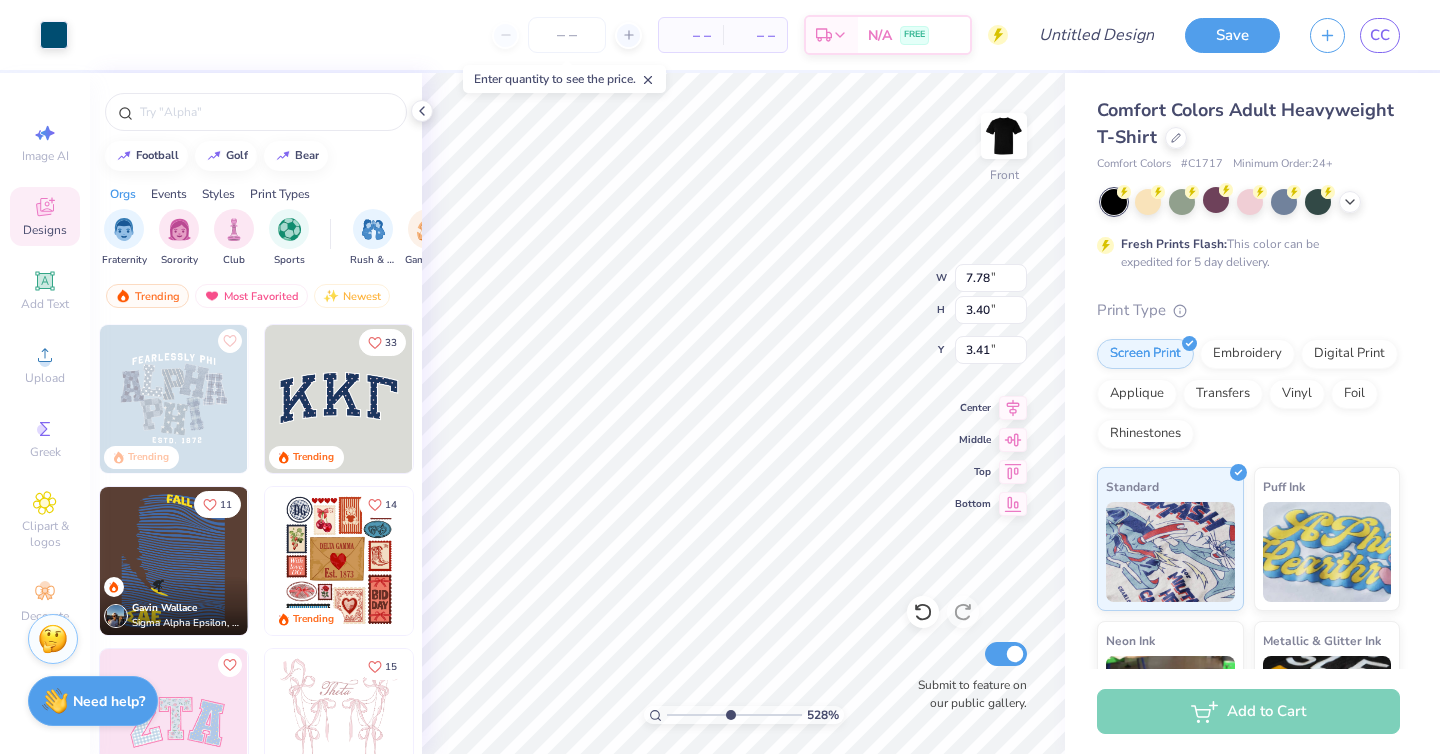 type on "3.32" 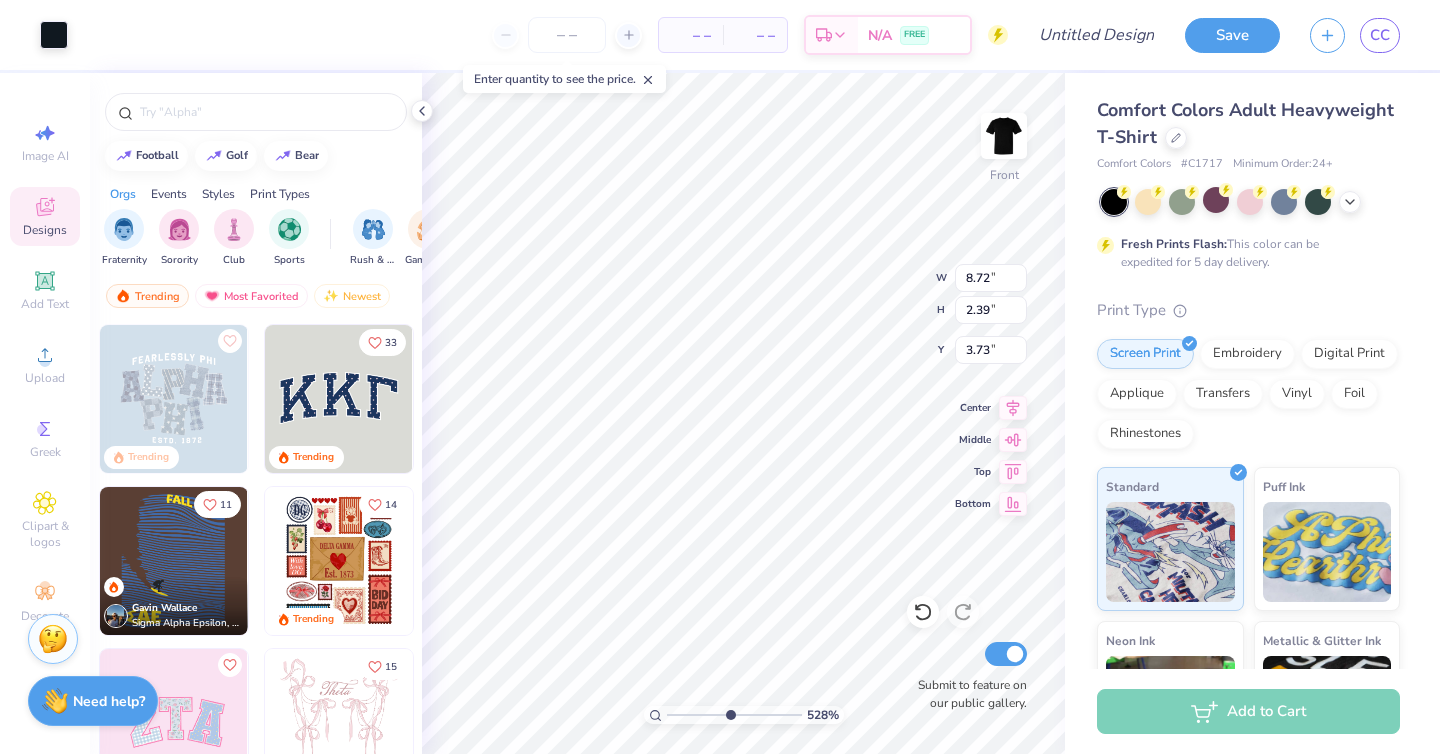 type on "3.73" 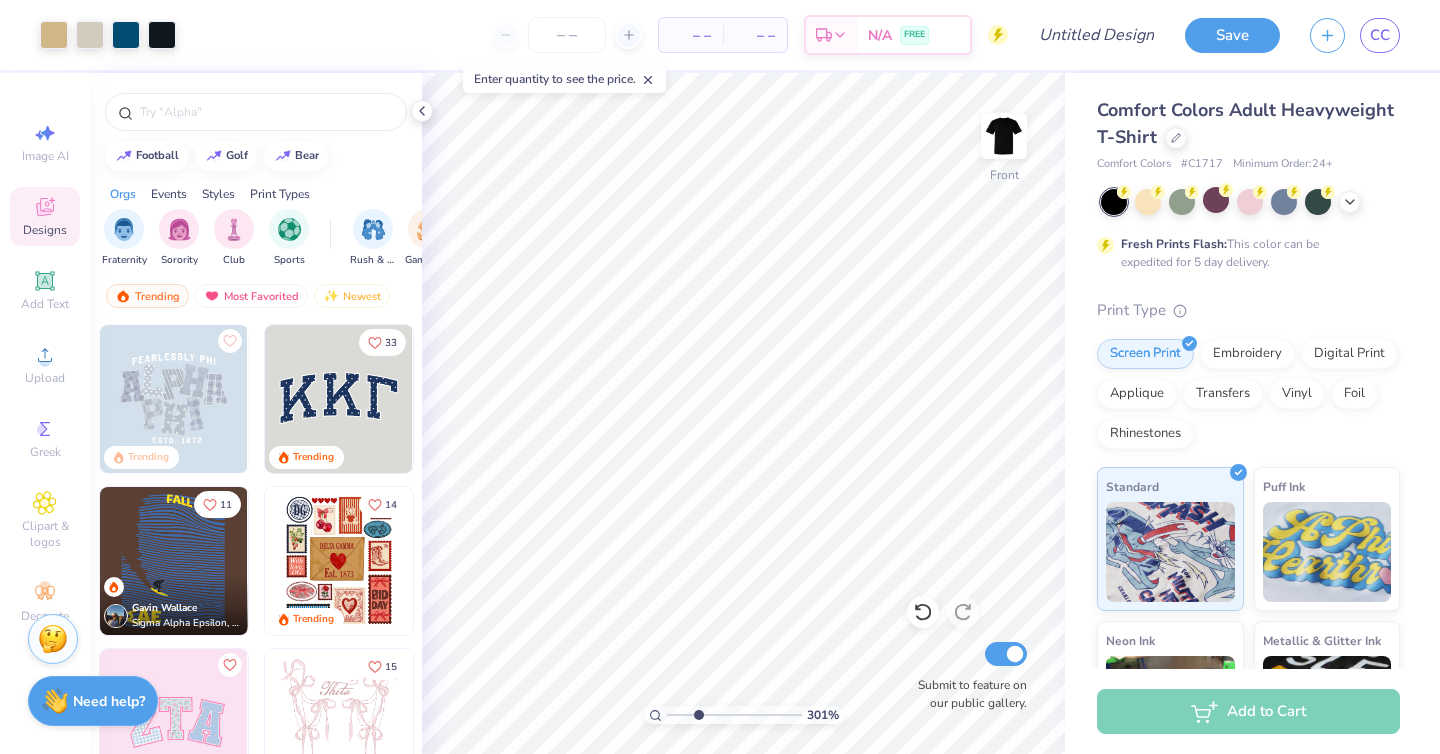 type on "3.01" 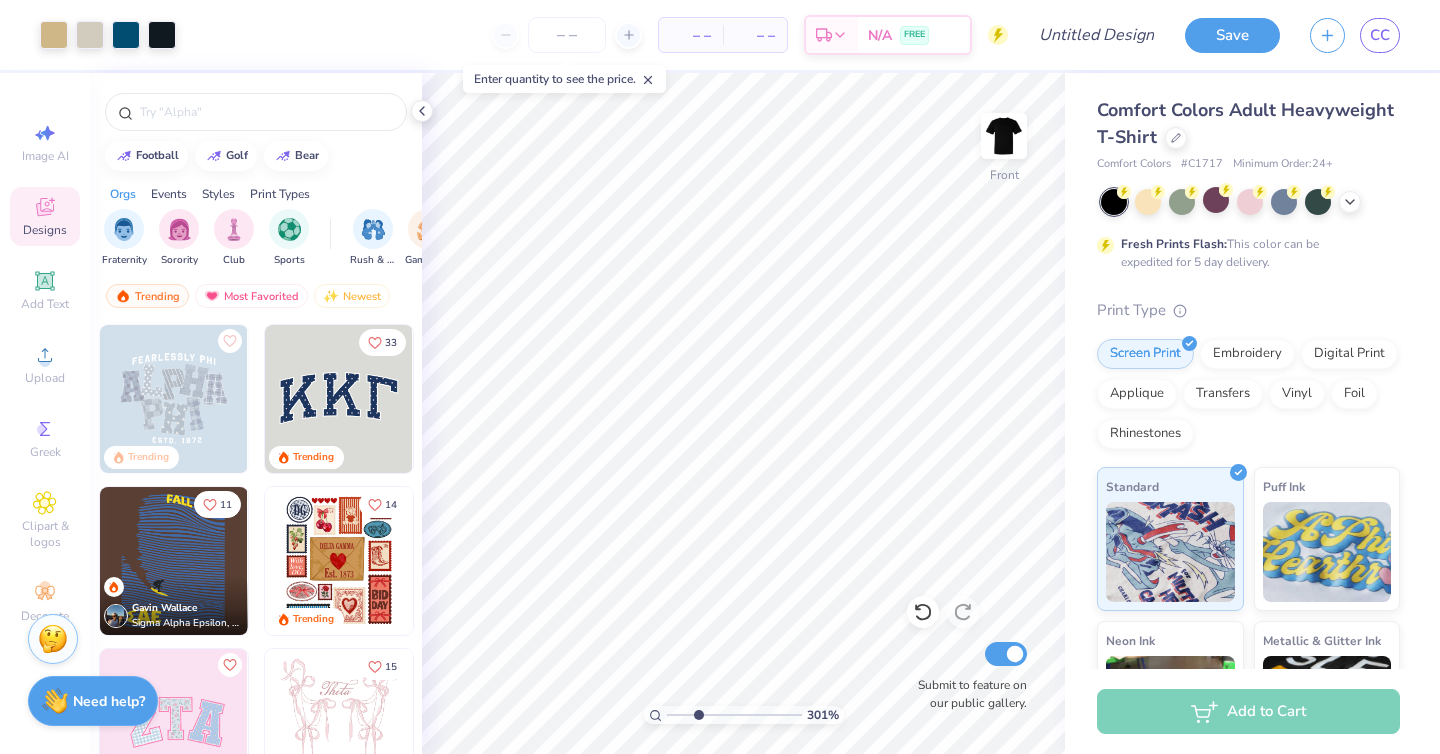 click at bounding box center [734, 715] 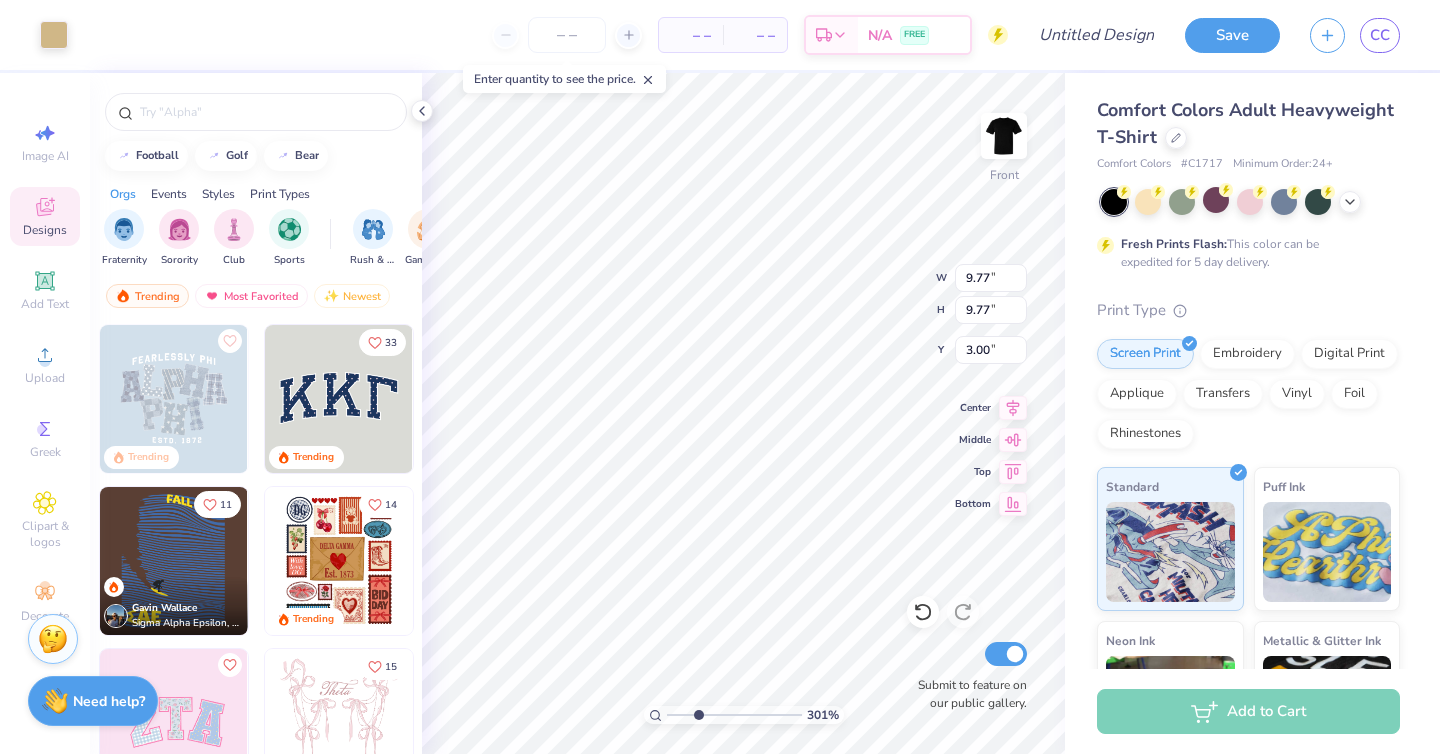 type on "0.26" 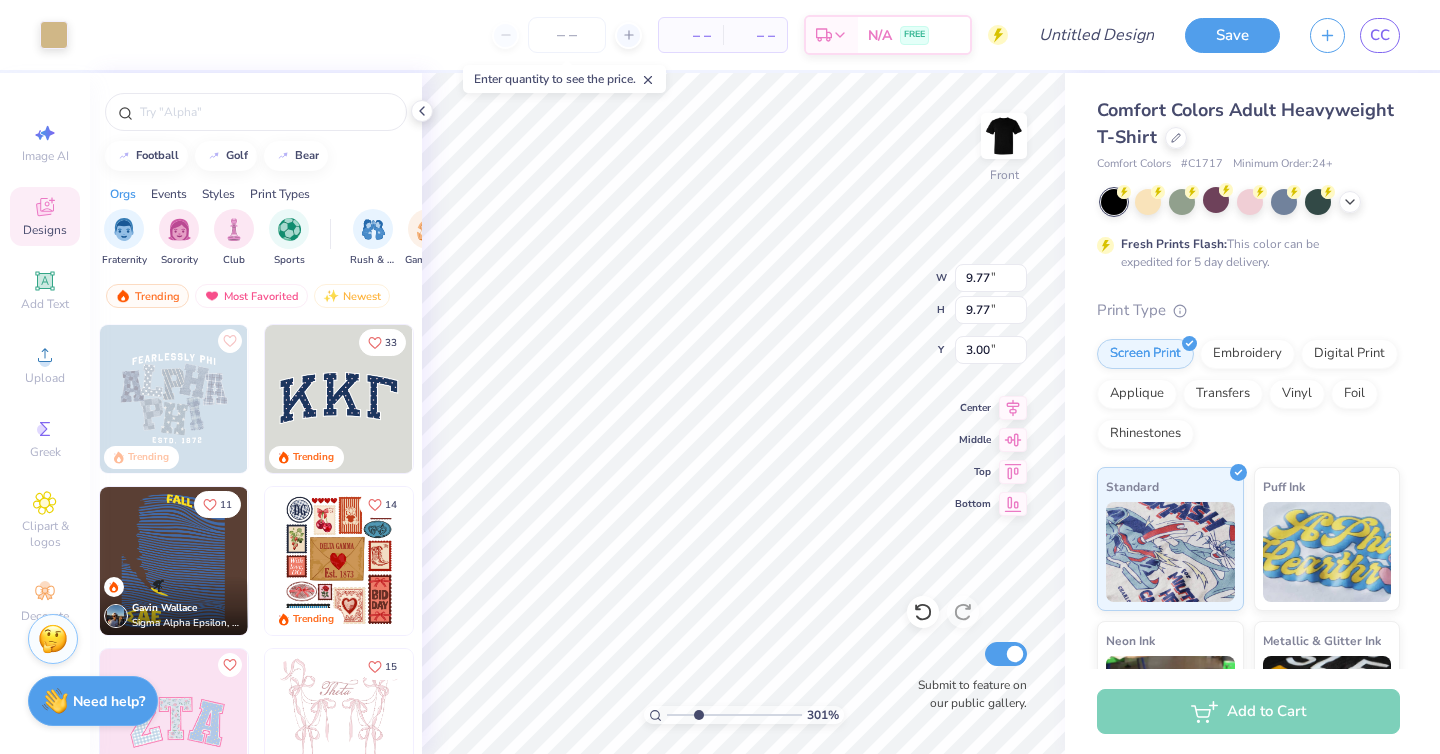 type on "0.42" 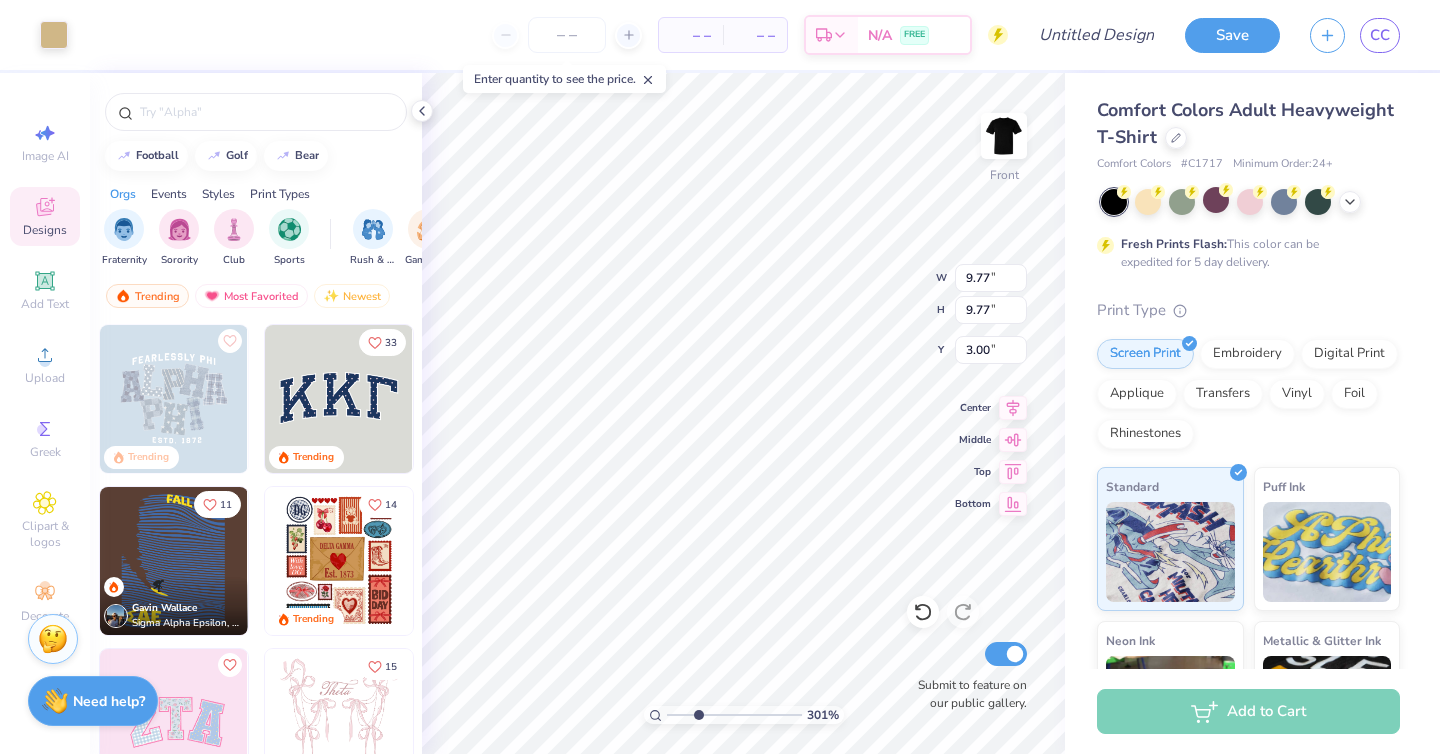 type on "3.63" 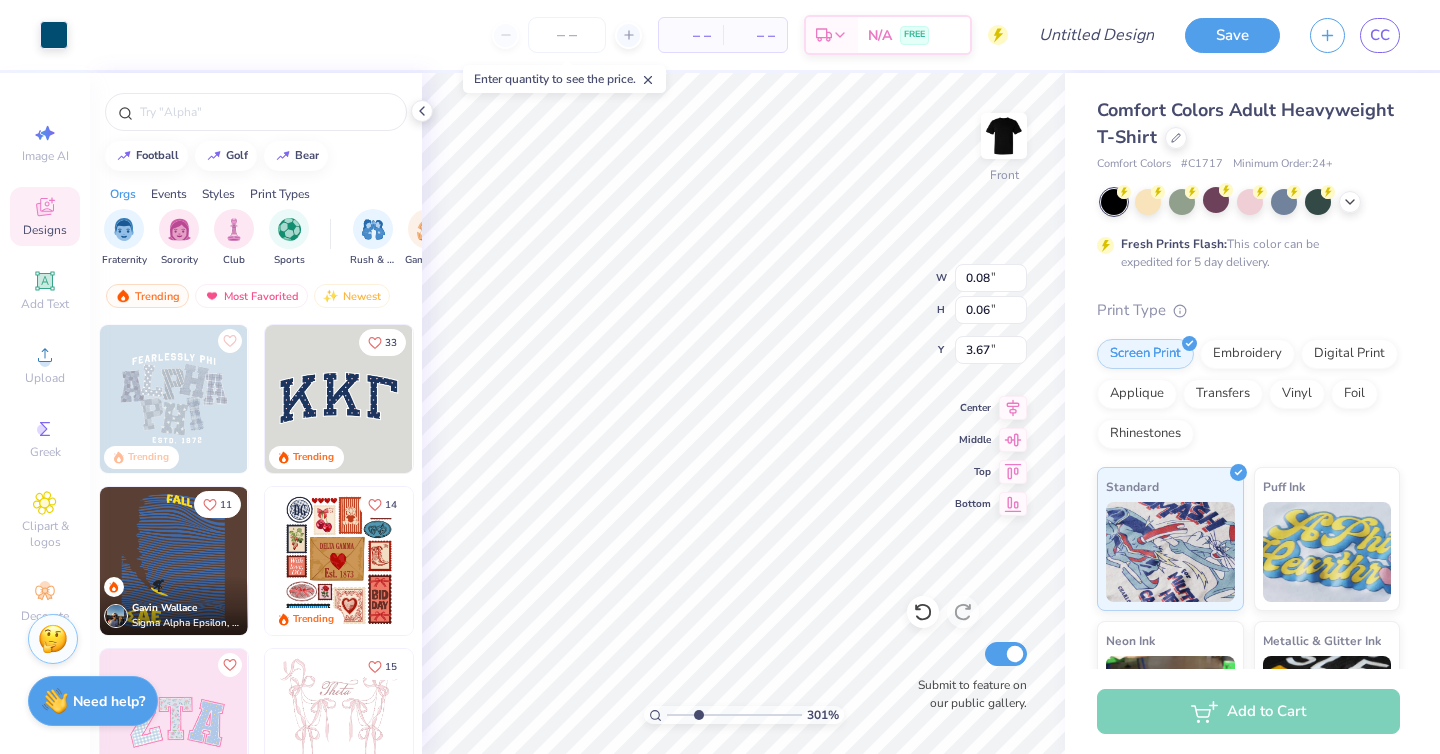 type on "0.08" 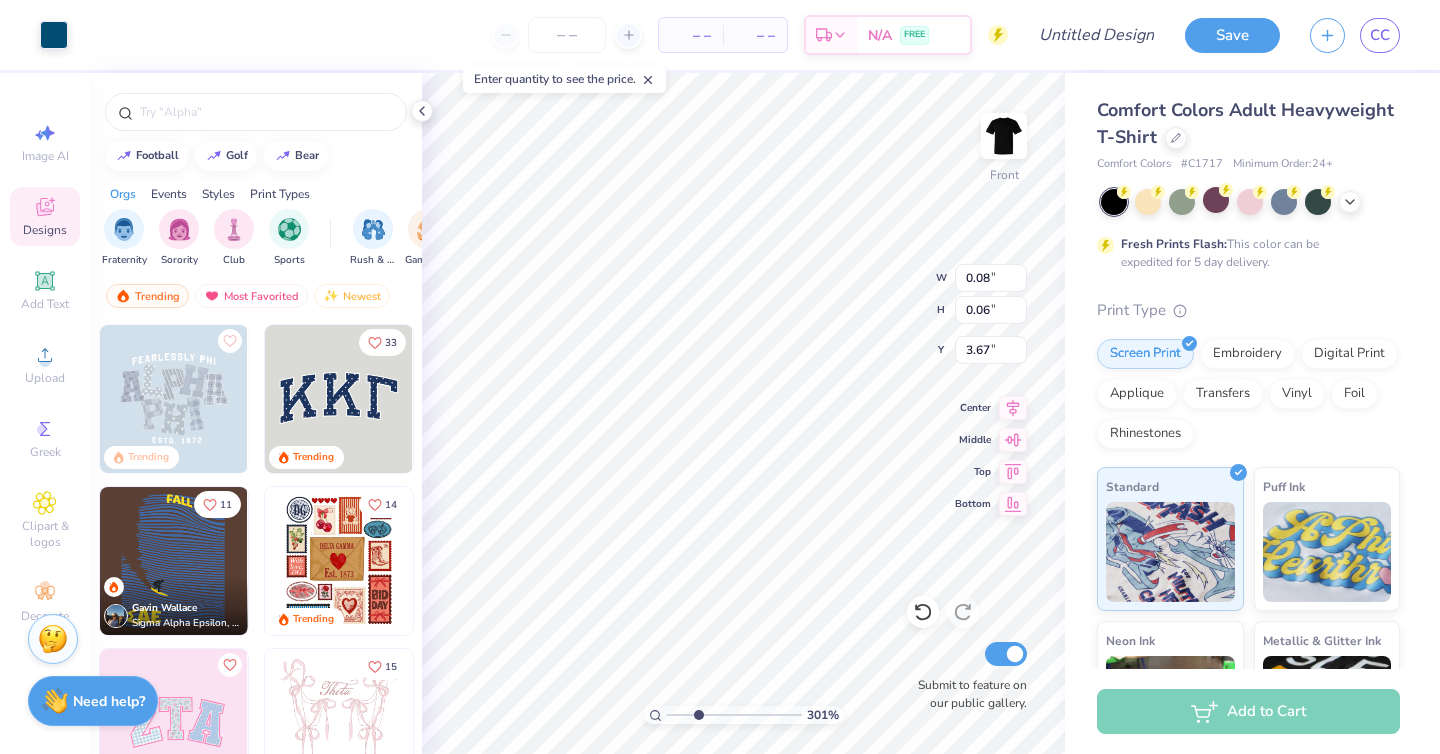type on "0.06" 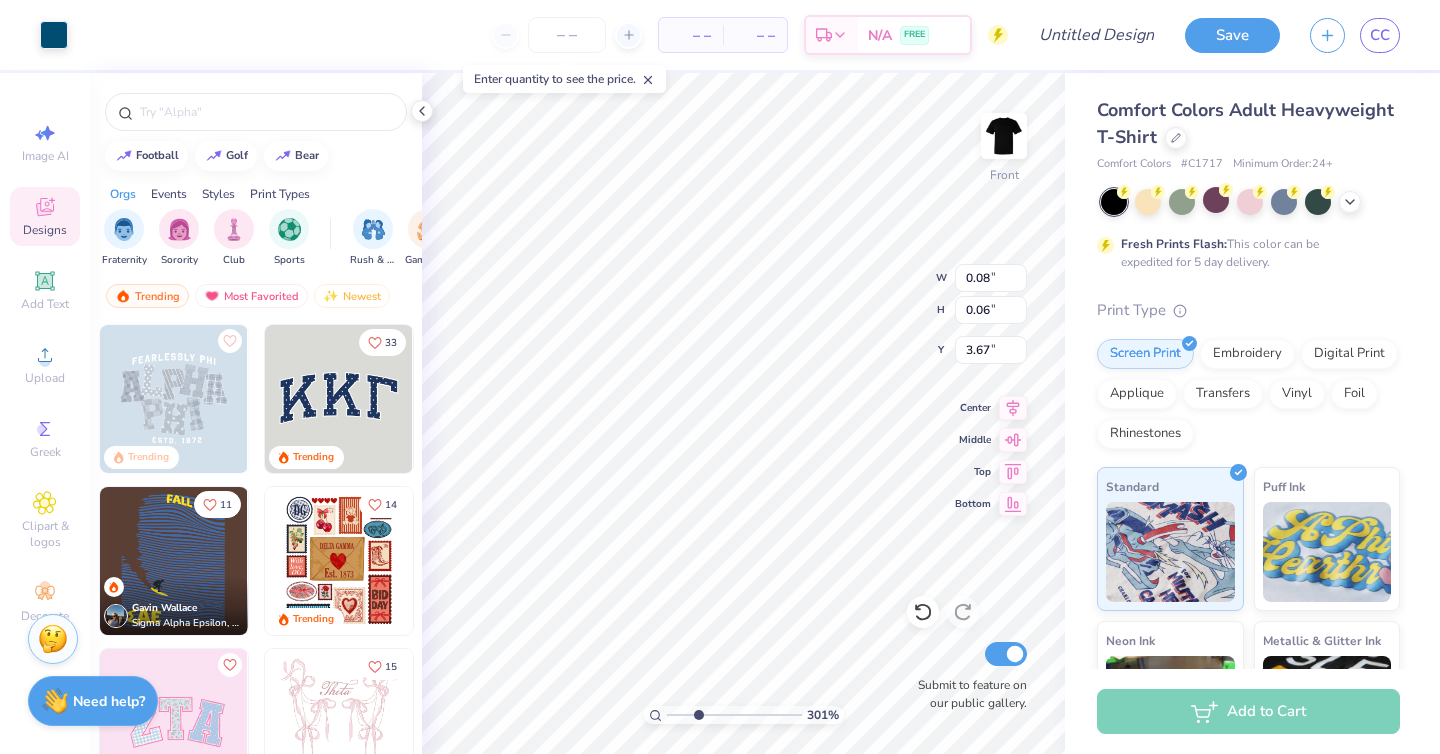 type on "3.67" 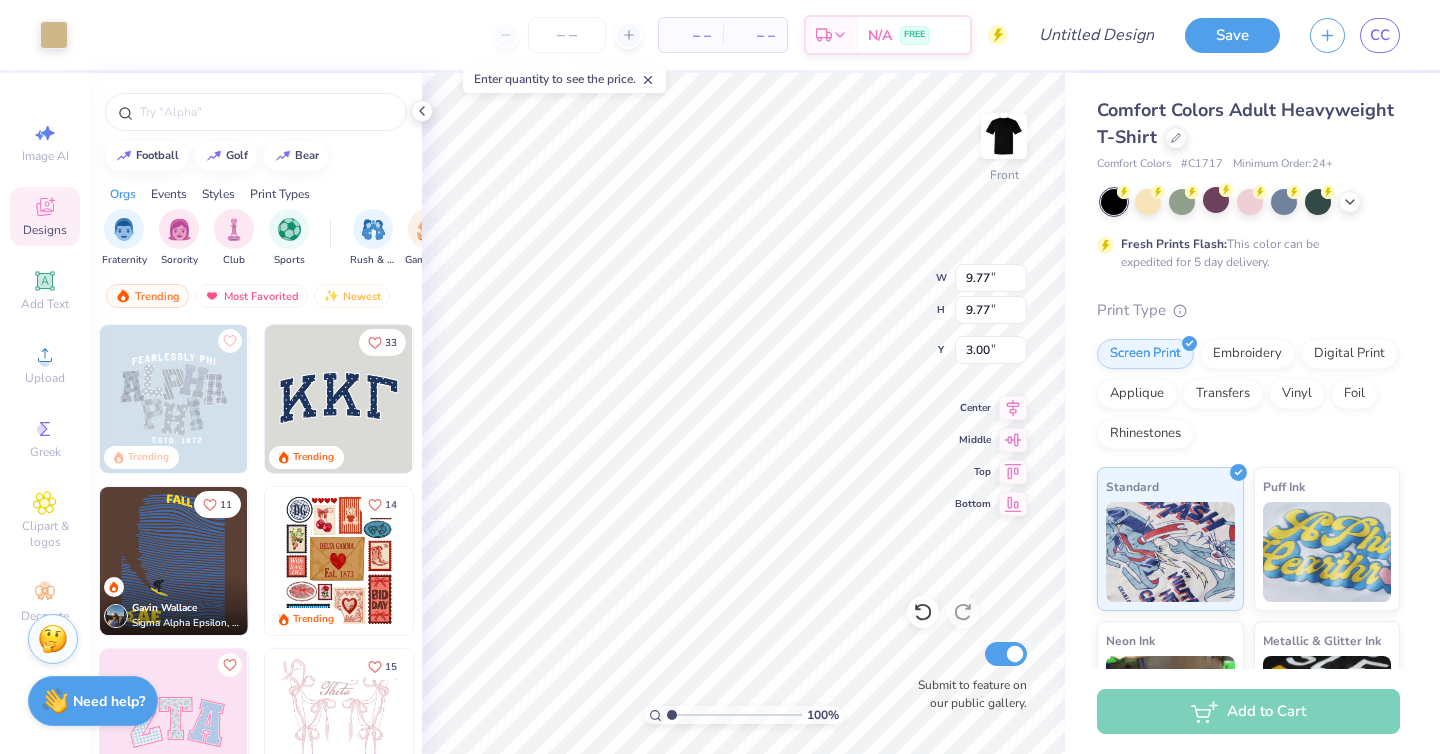 drag, startPoint x: 707, startPoint y: 712, endPoint x: 652, endPoint y: 711, distance: 55.00909 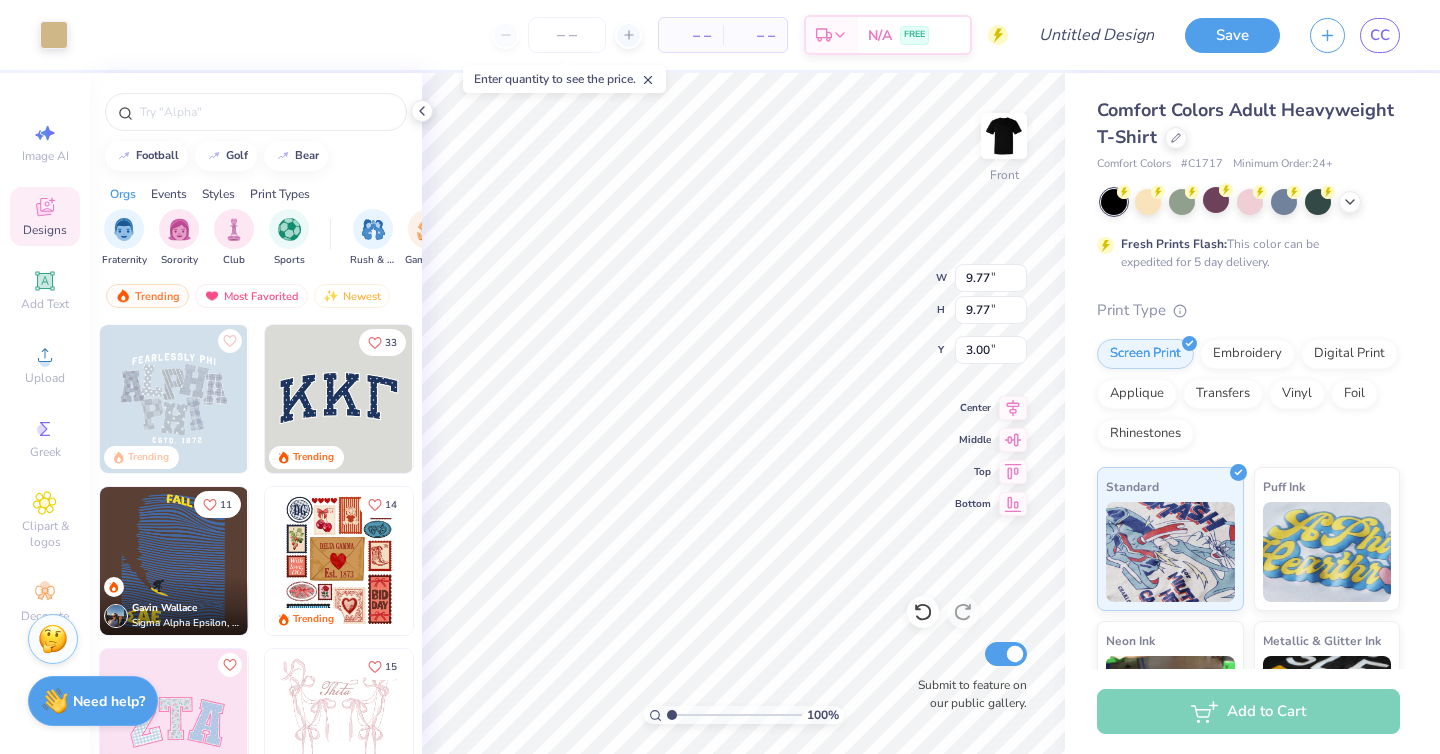 type on "1" 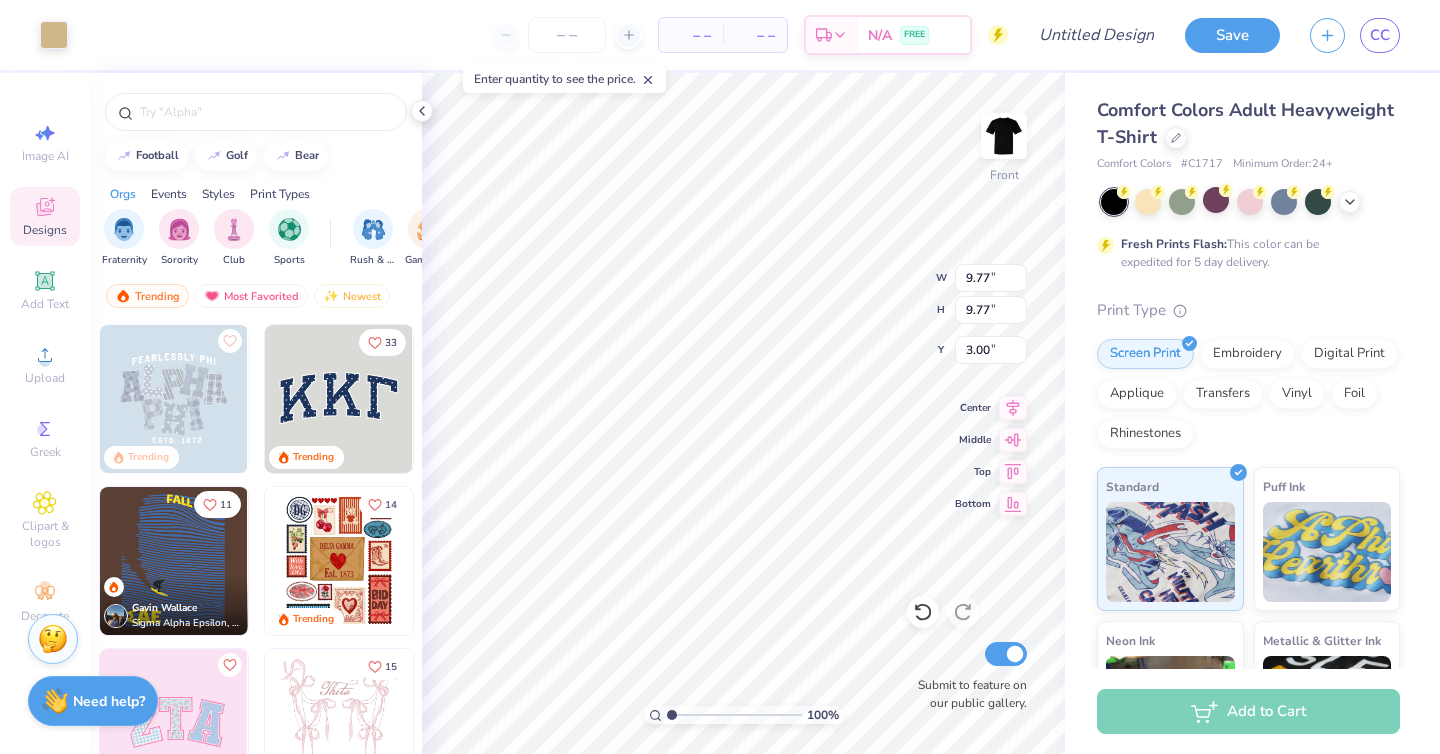 click at bounding box center (734, 715) 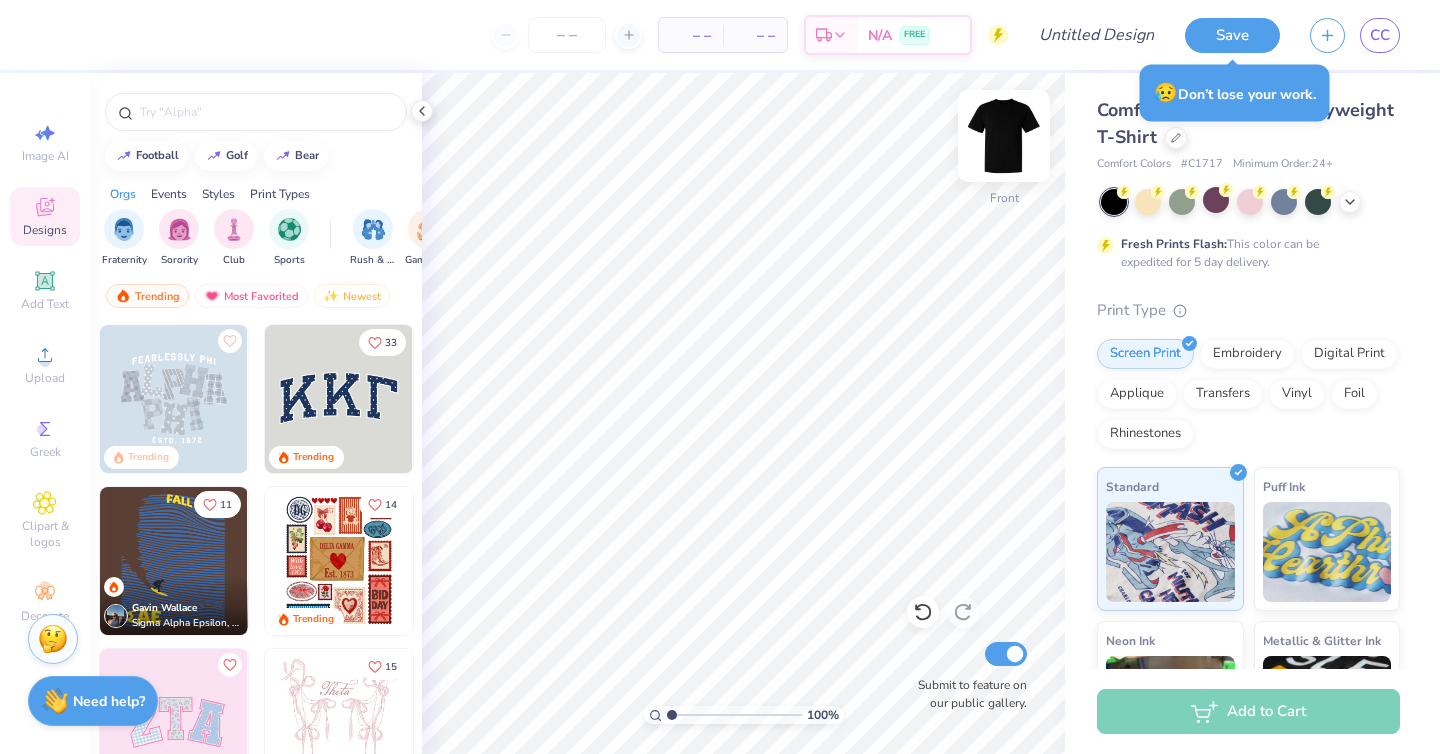 click at bounding box center (1004, 136) 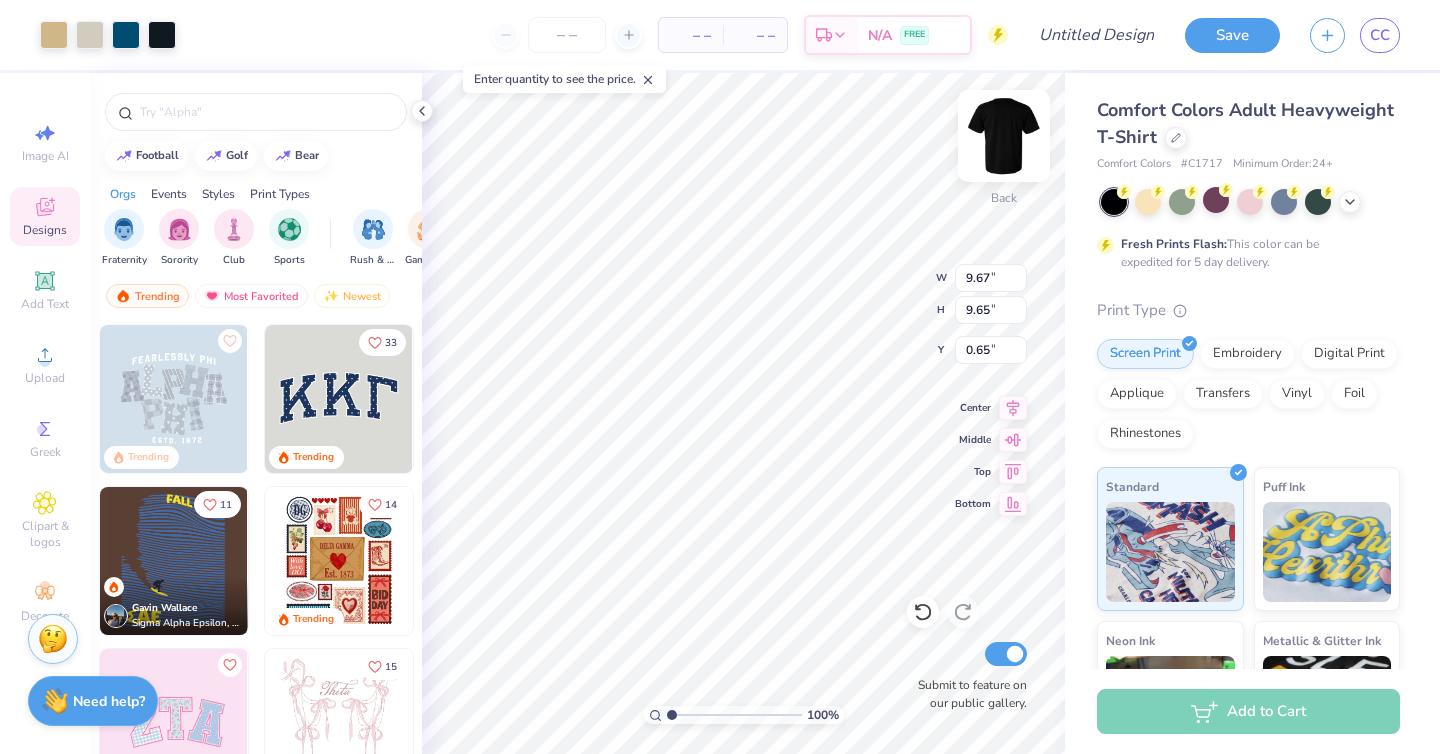 click at bounding box center [1004, 136] 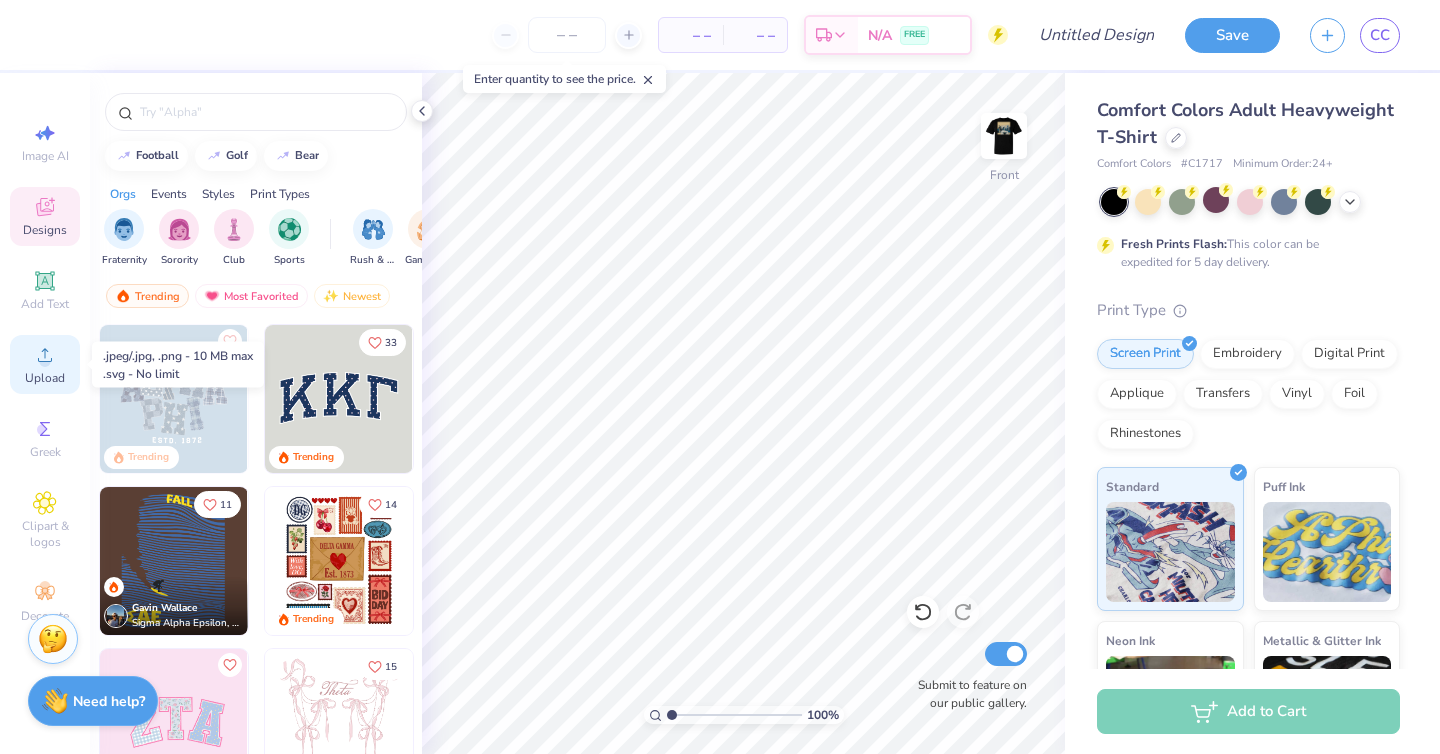 click on "Upload" at bounding box center [45, 364] 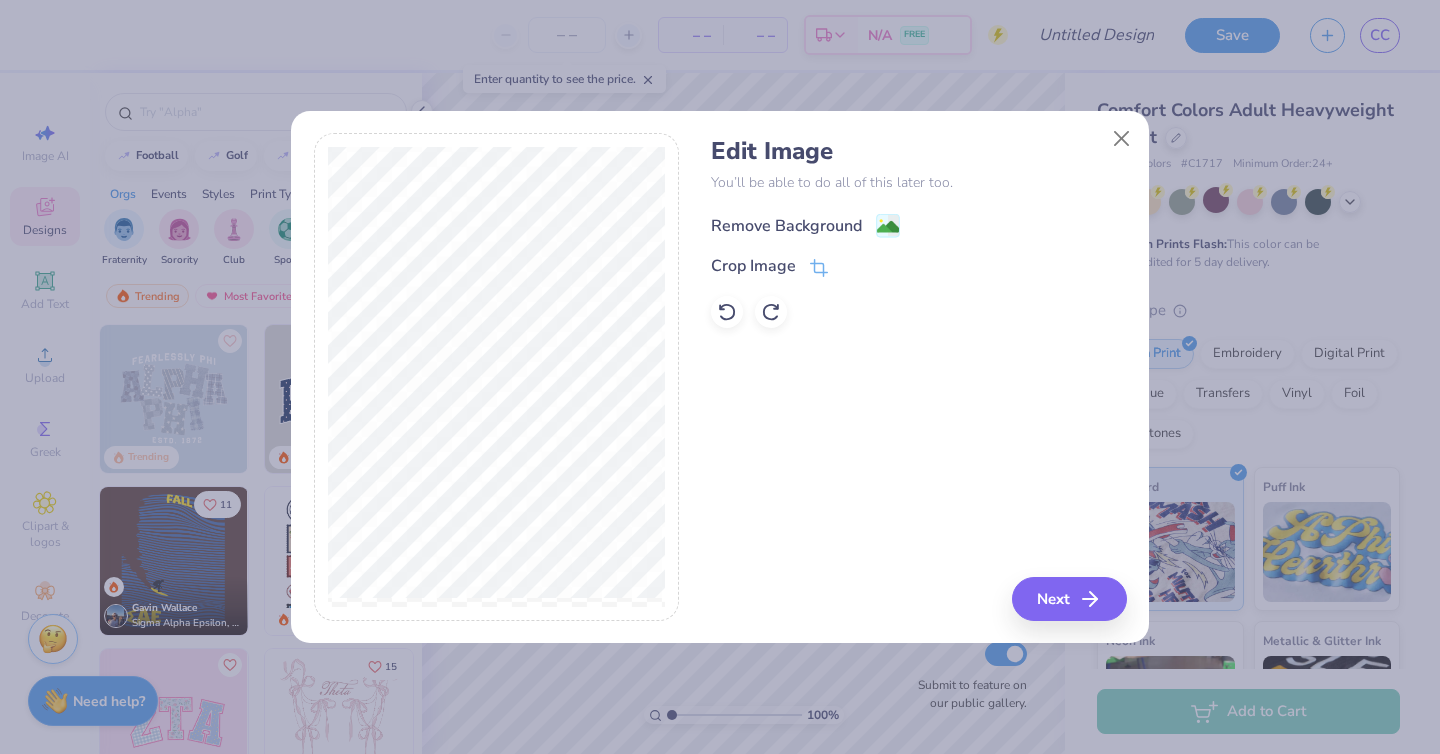 click on "Remove Background" at bounding box center (786, 226) 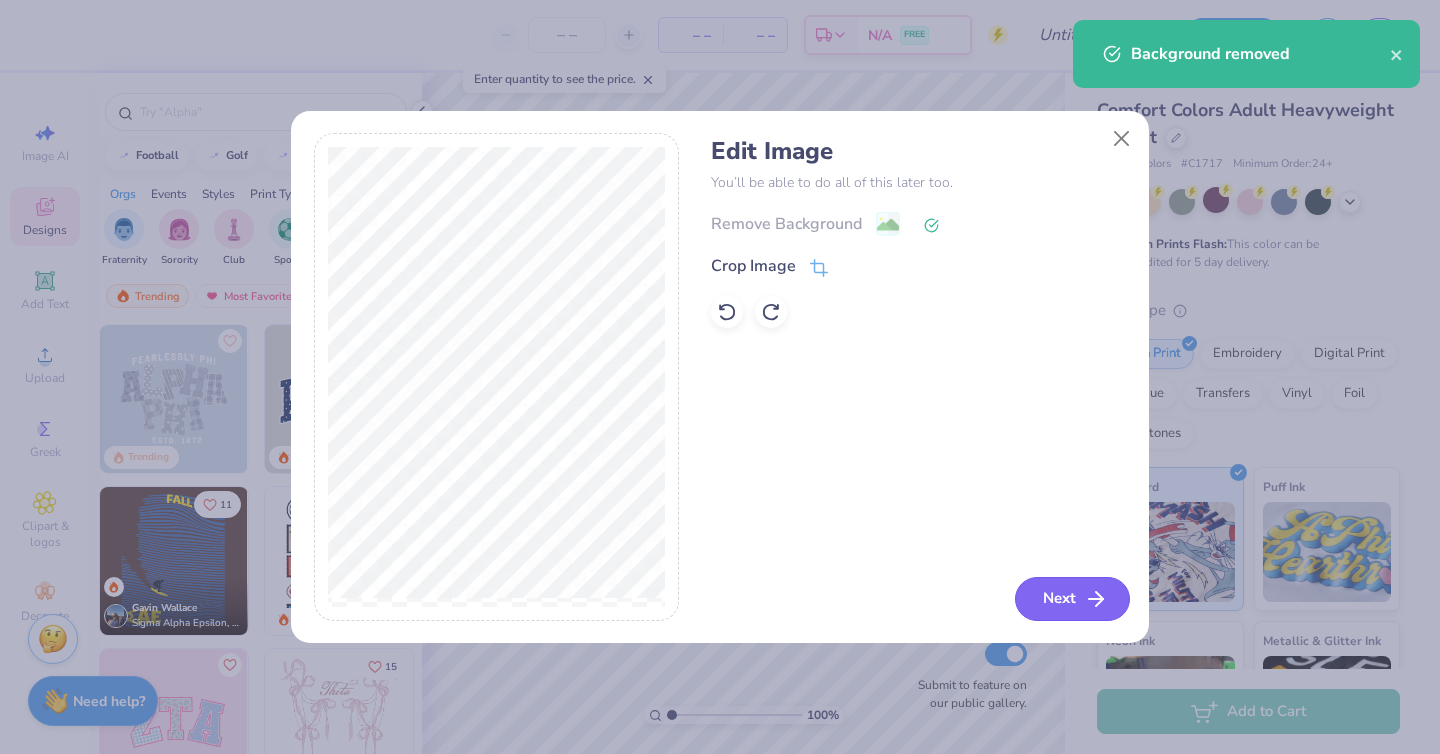 click on "Next" at bounding box center (1072, 599) 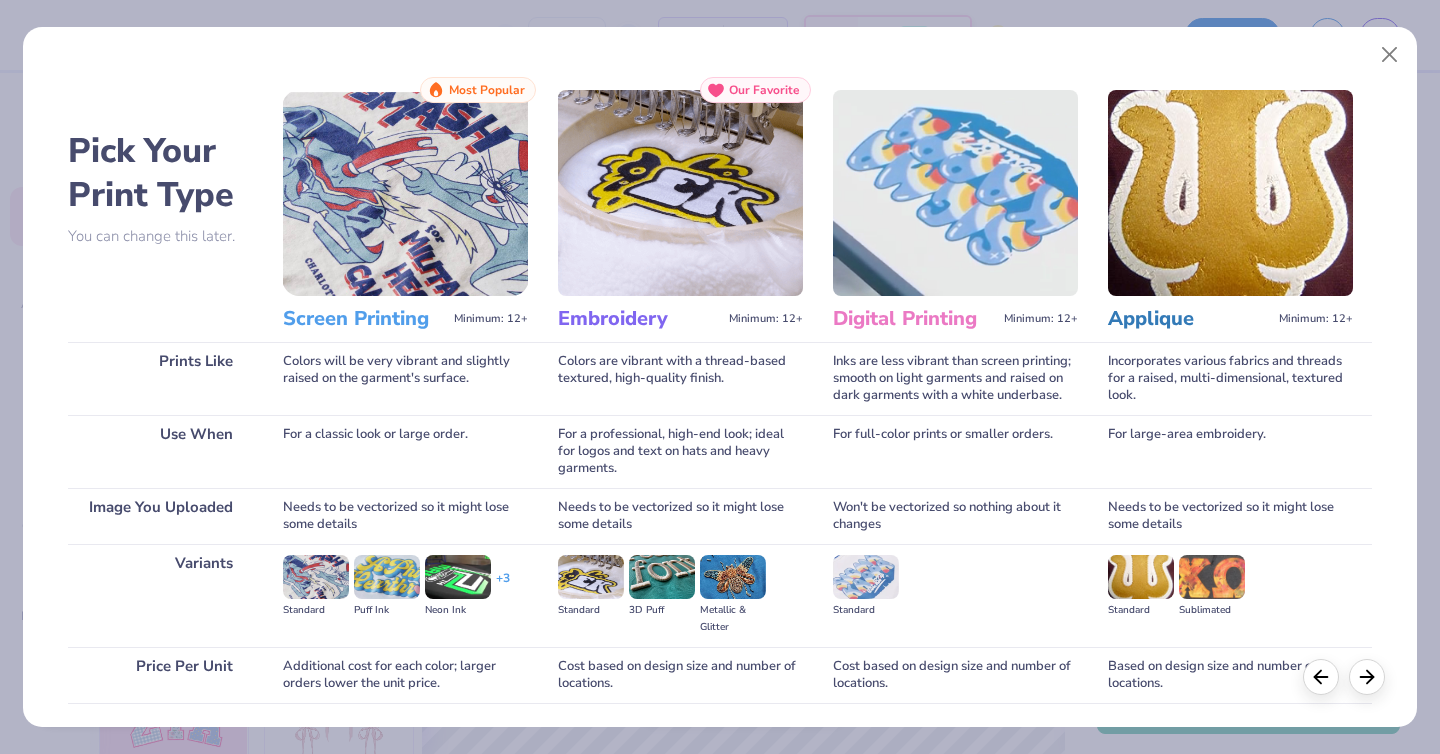 scroll, scrollTop: 143, scrollLeft: 0, axis: vertical 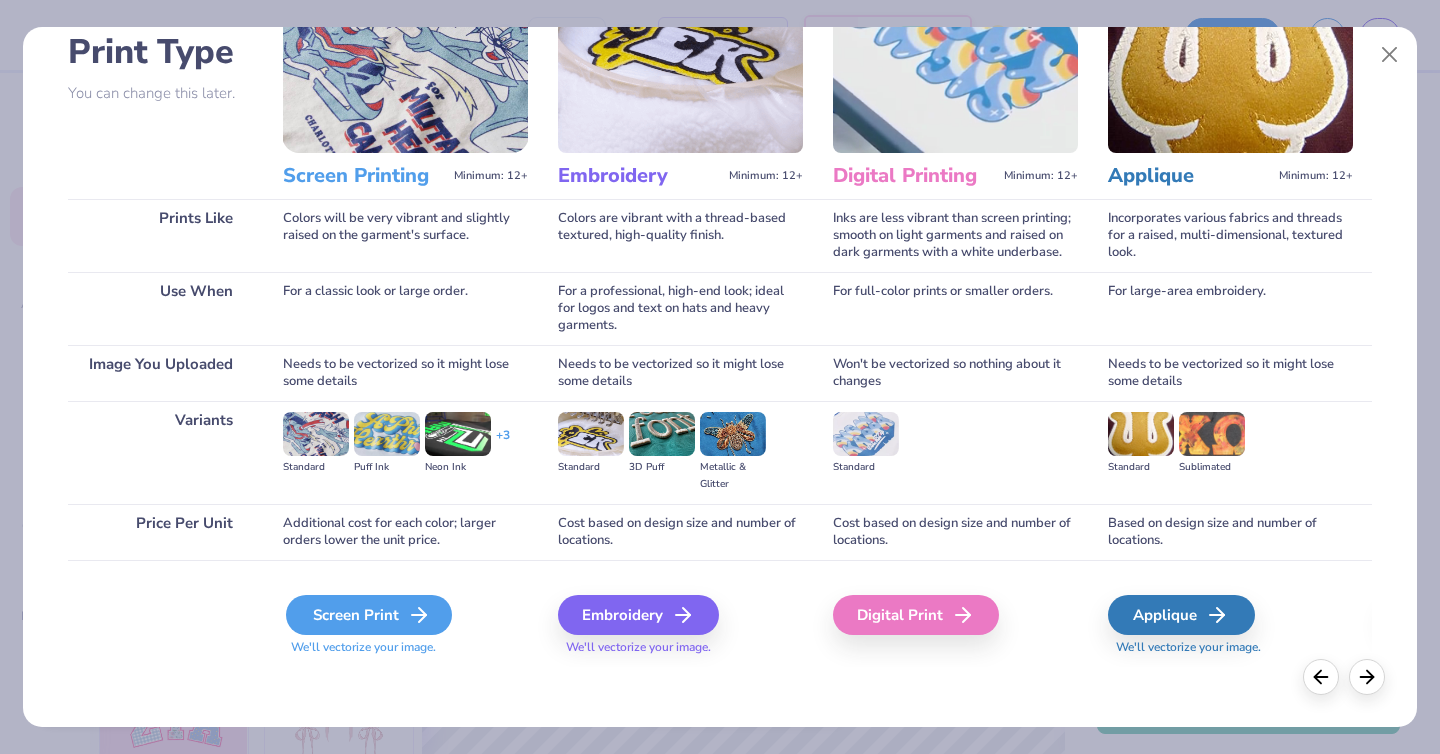 click 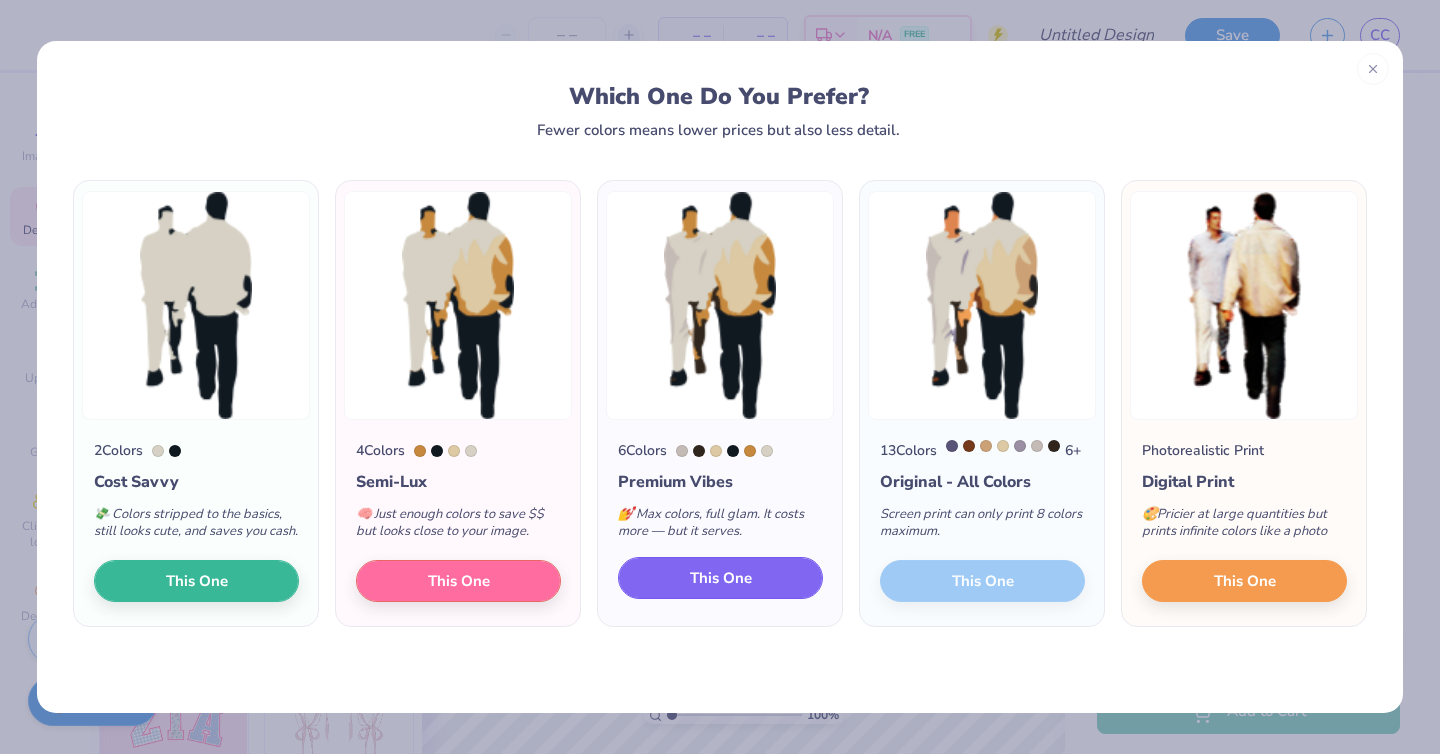 click on "This One" at bounding box center [720, 578] 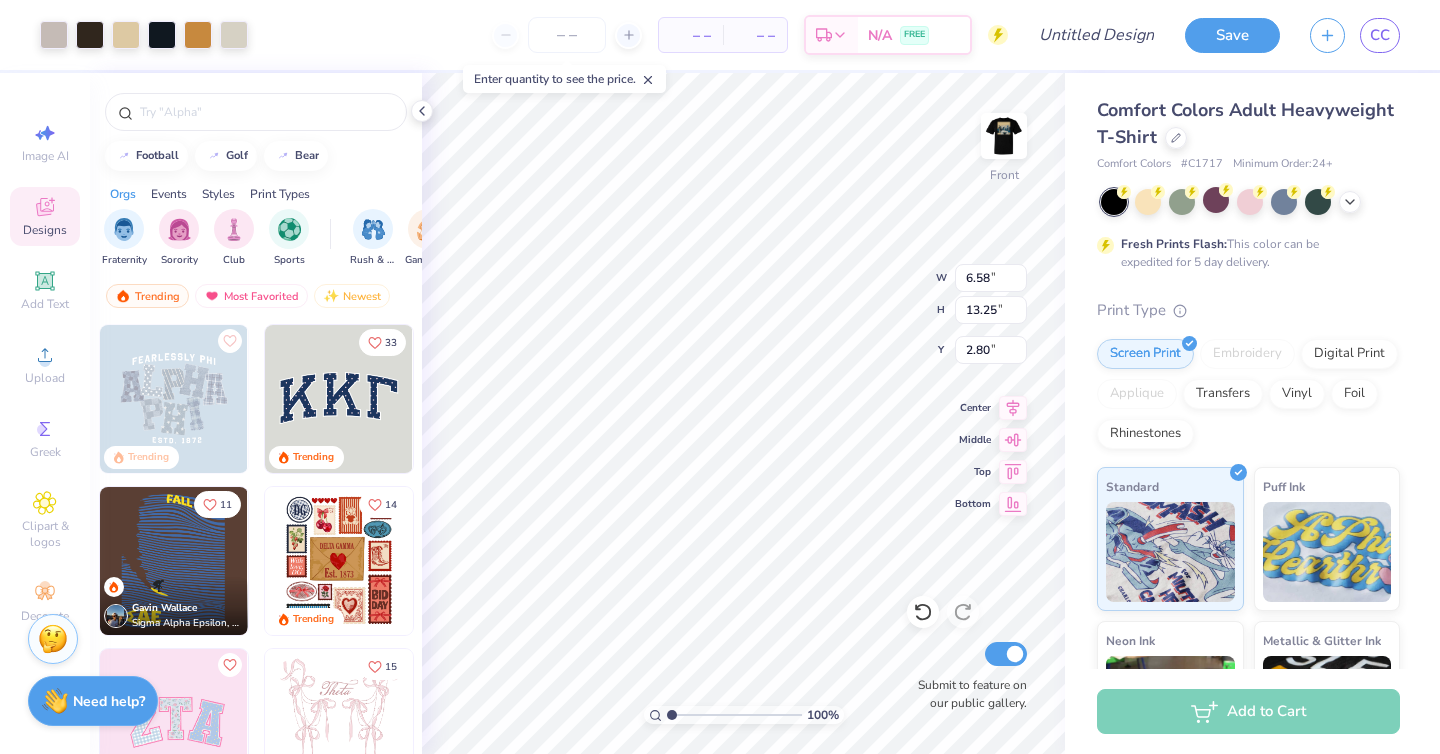 type on "6.58" 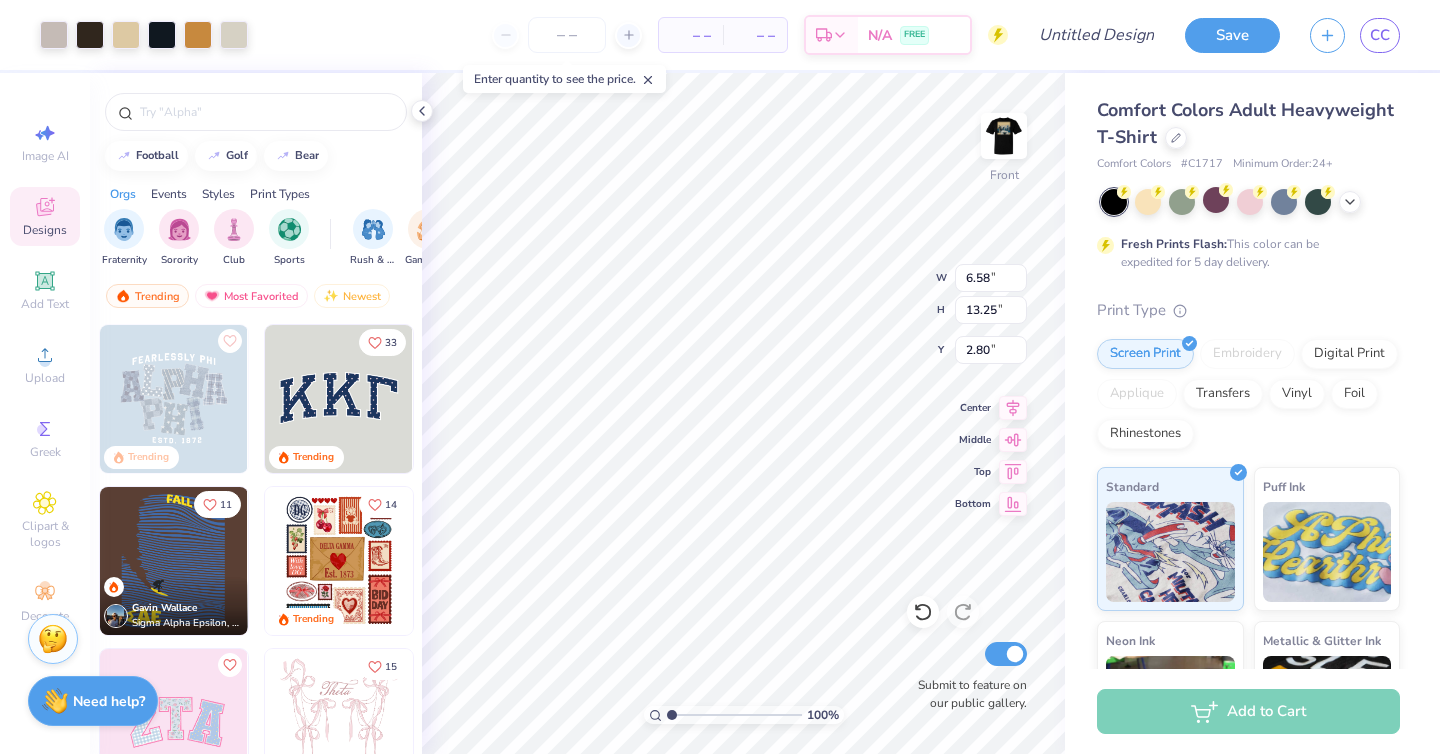 type on "13.25" 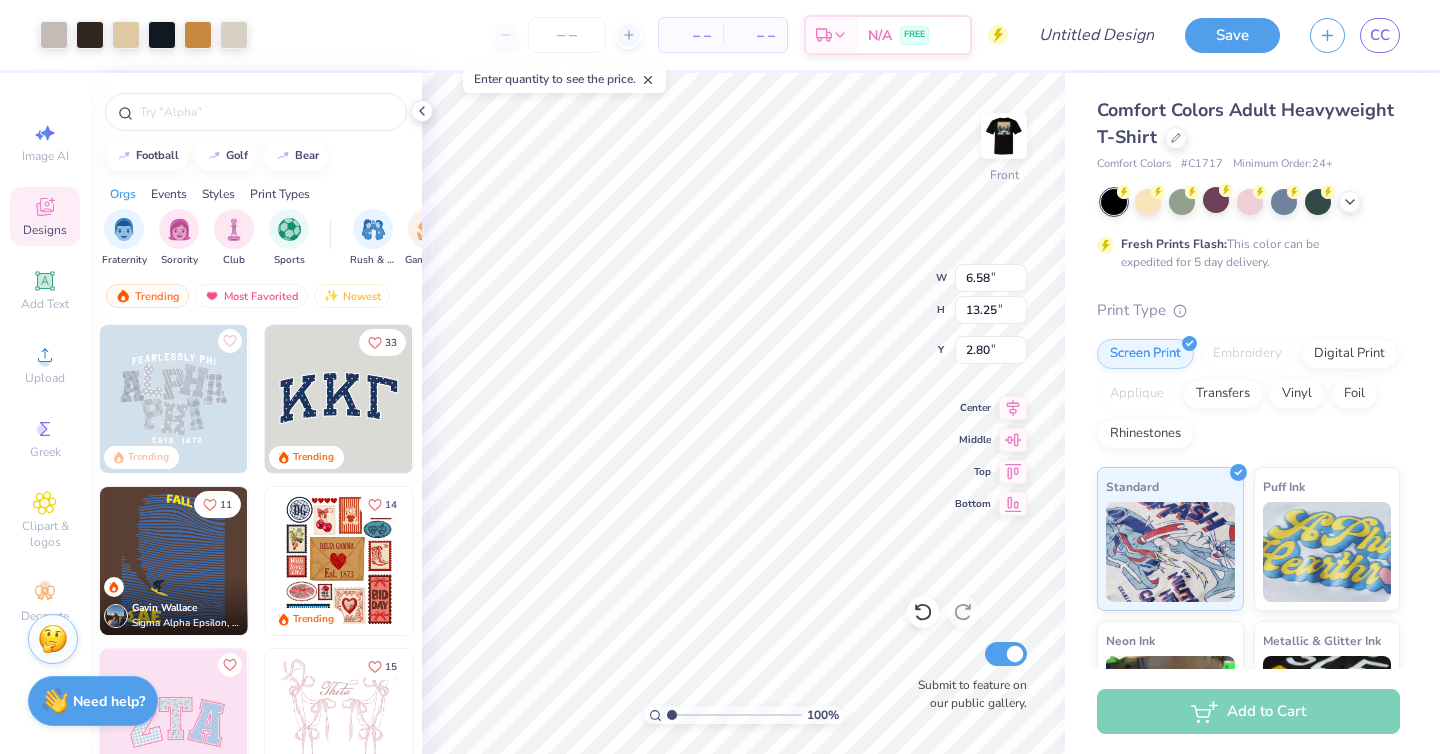 type on "2.80" 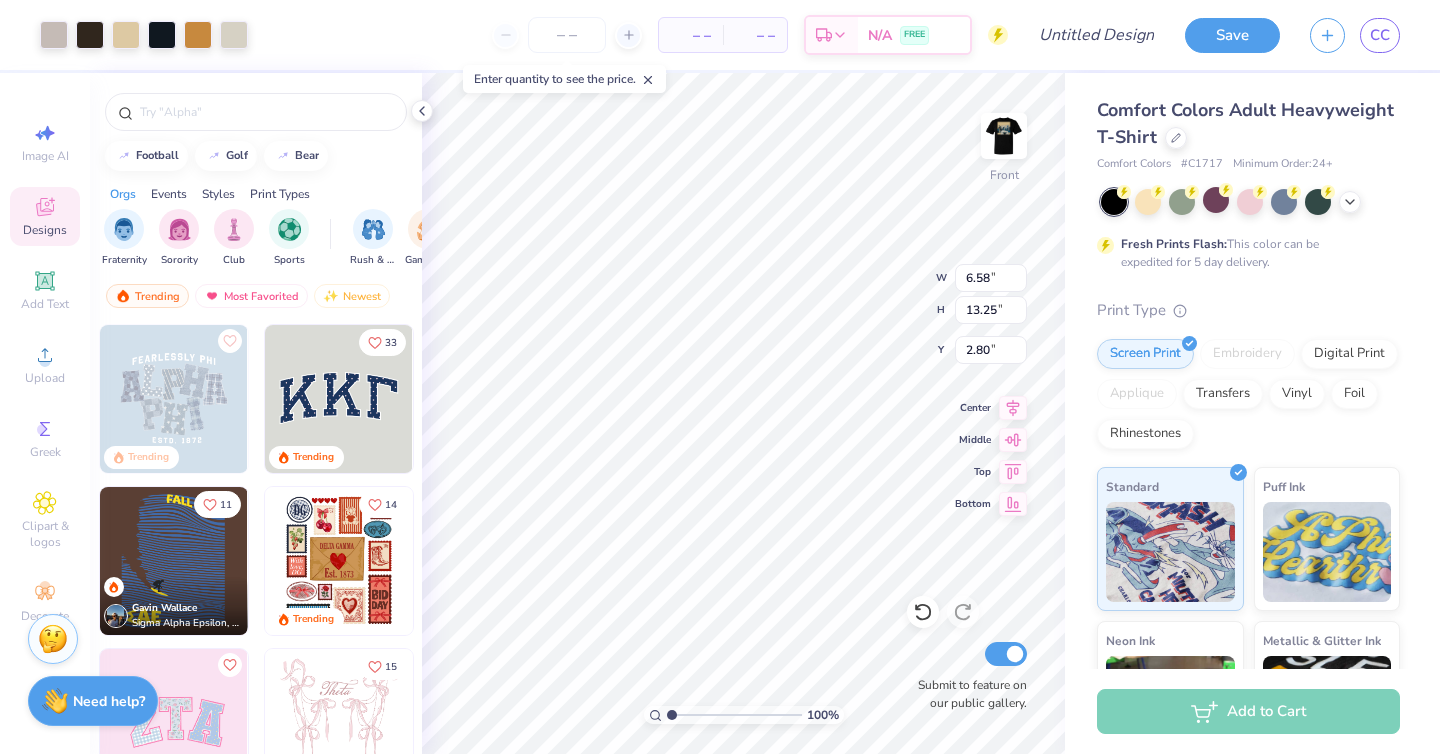 type on "8.52" 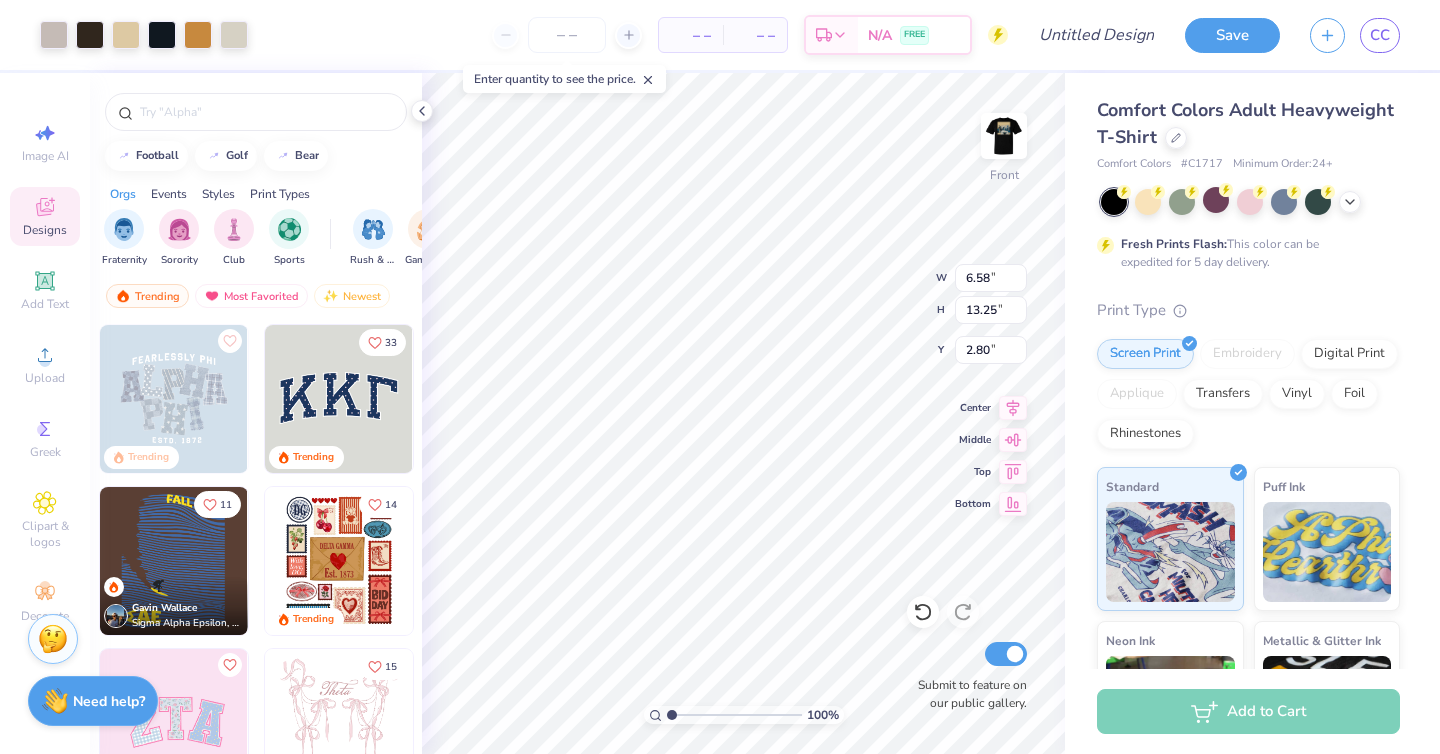 type on "17.16" 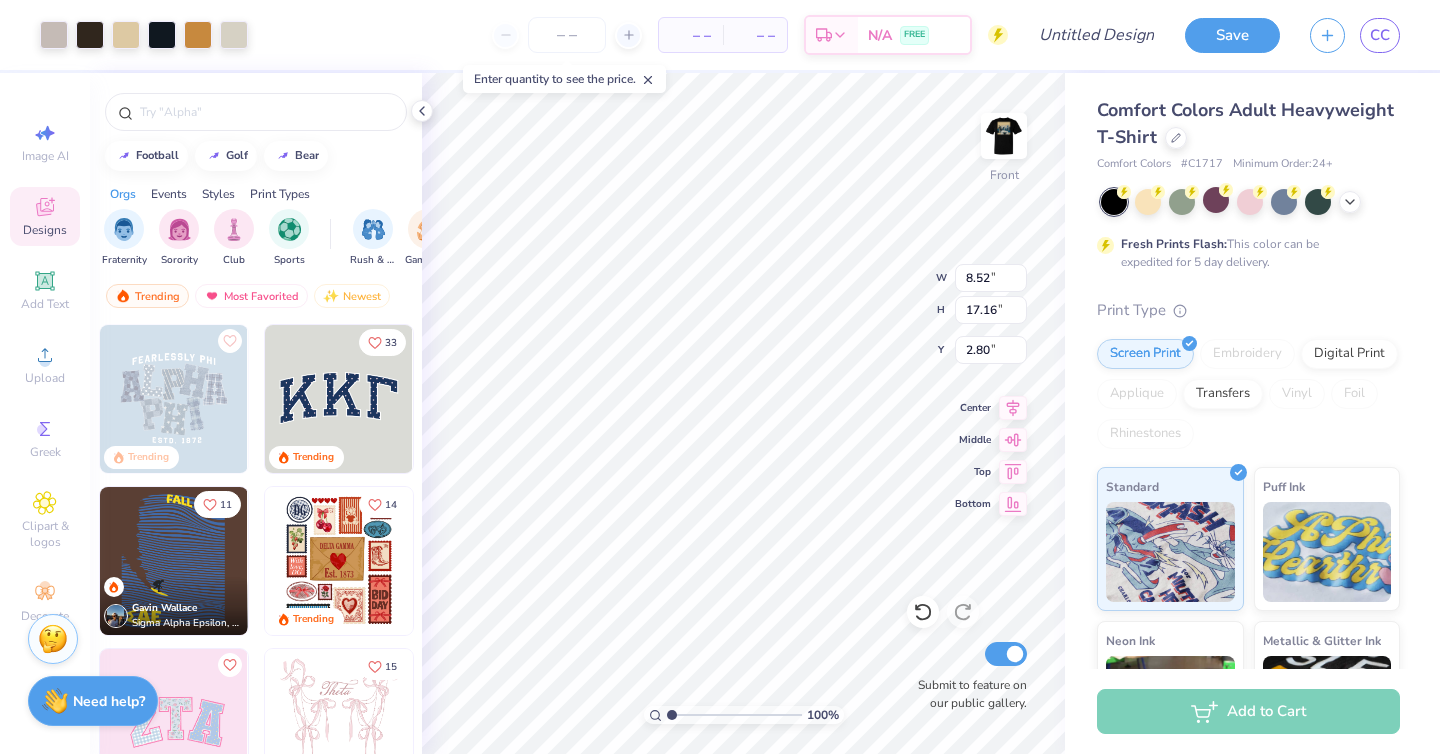 type on "3.00" 